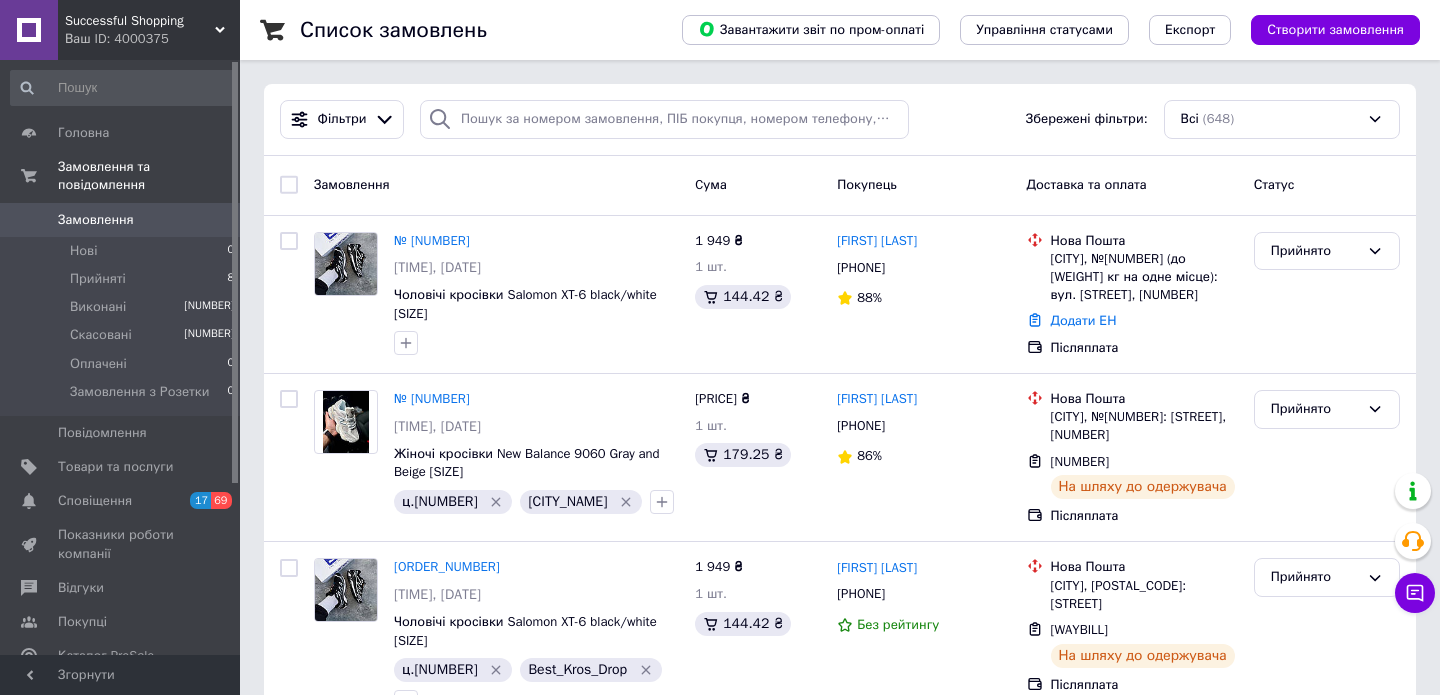 scroll, scrollTop: 0, scrollLeft: 0, axis: both 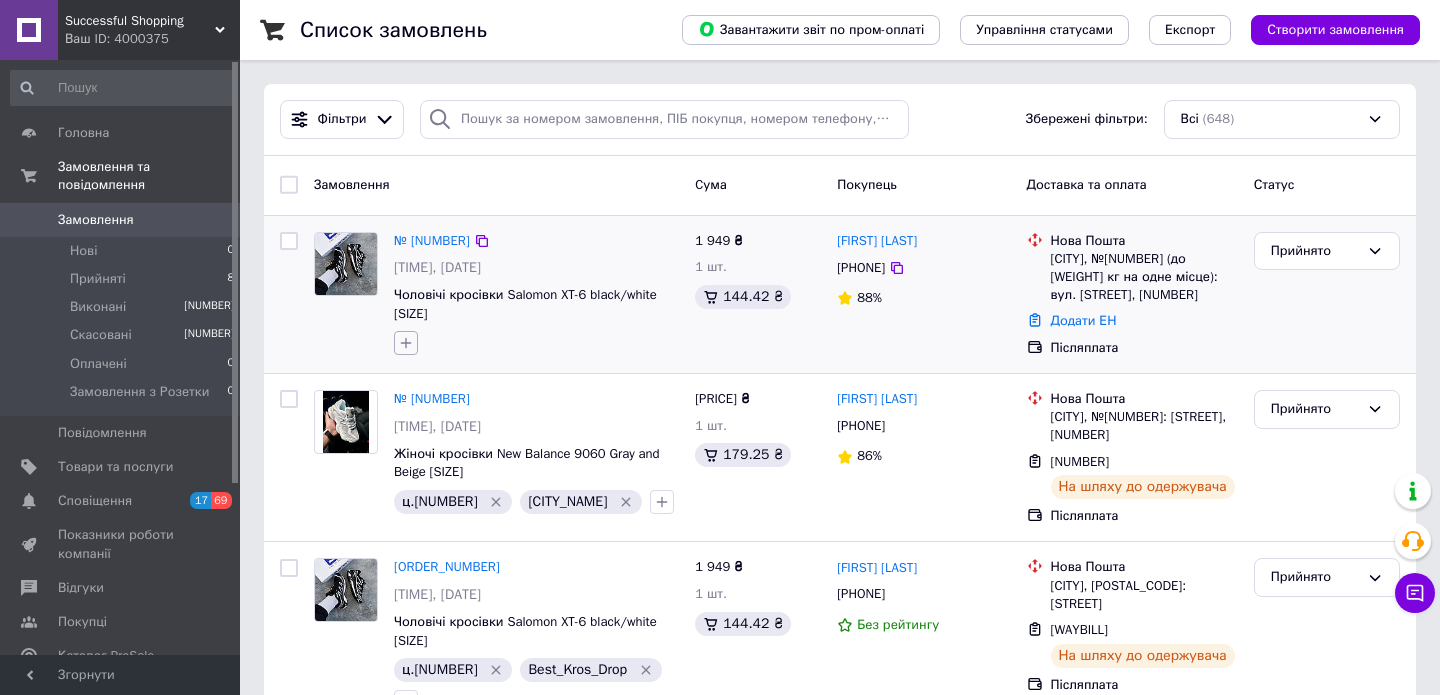 click 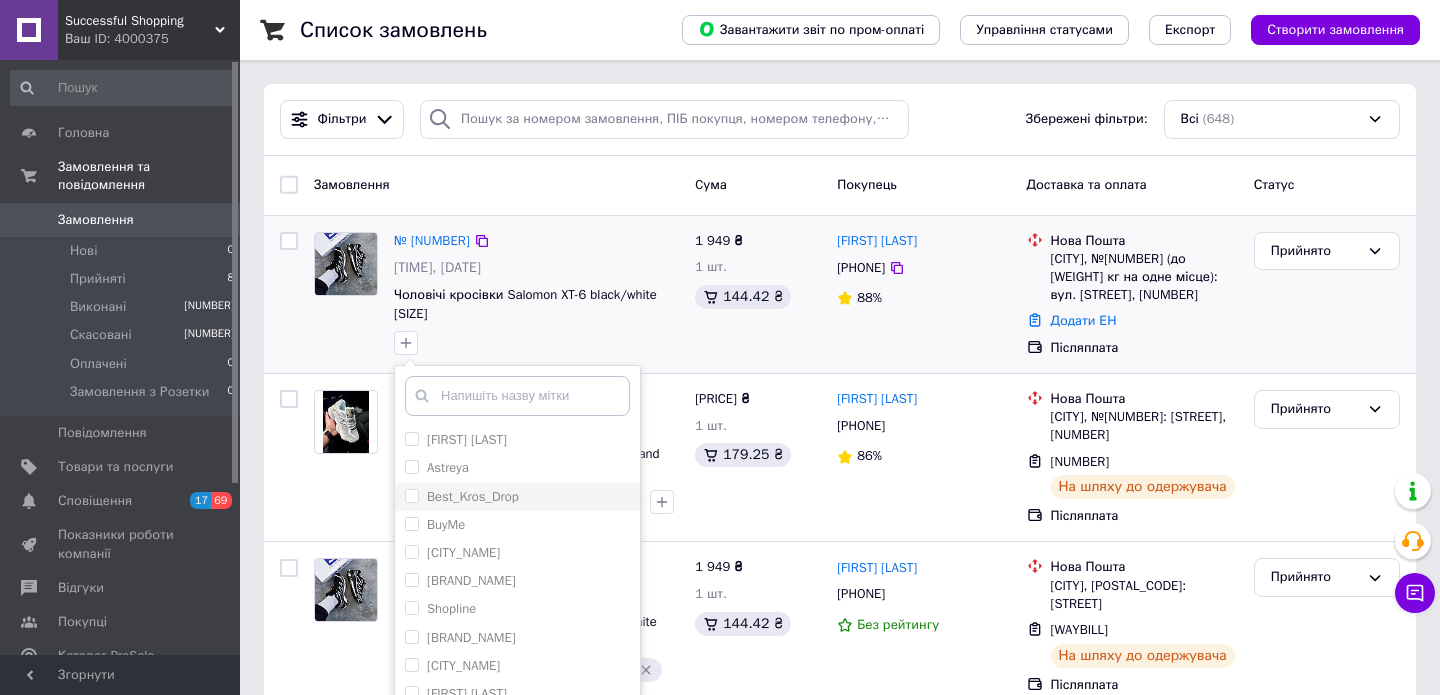 click on "Best_Kros_Drop" at bounding box center [411, 495] 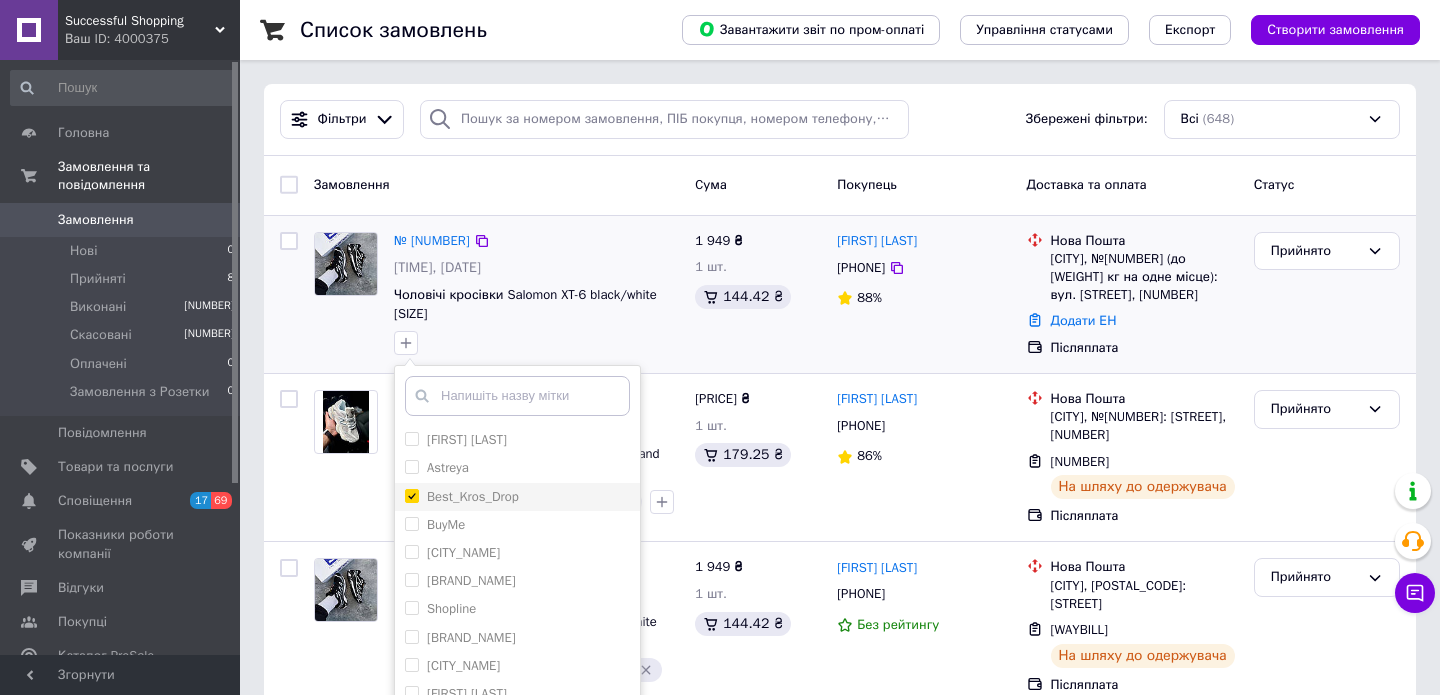 checkbox on "true" 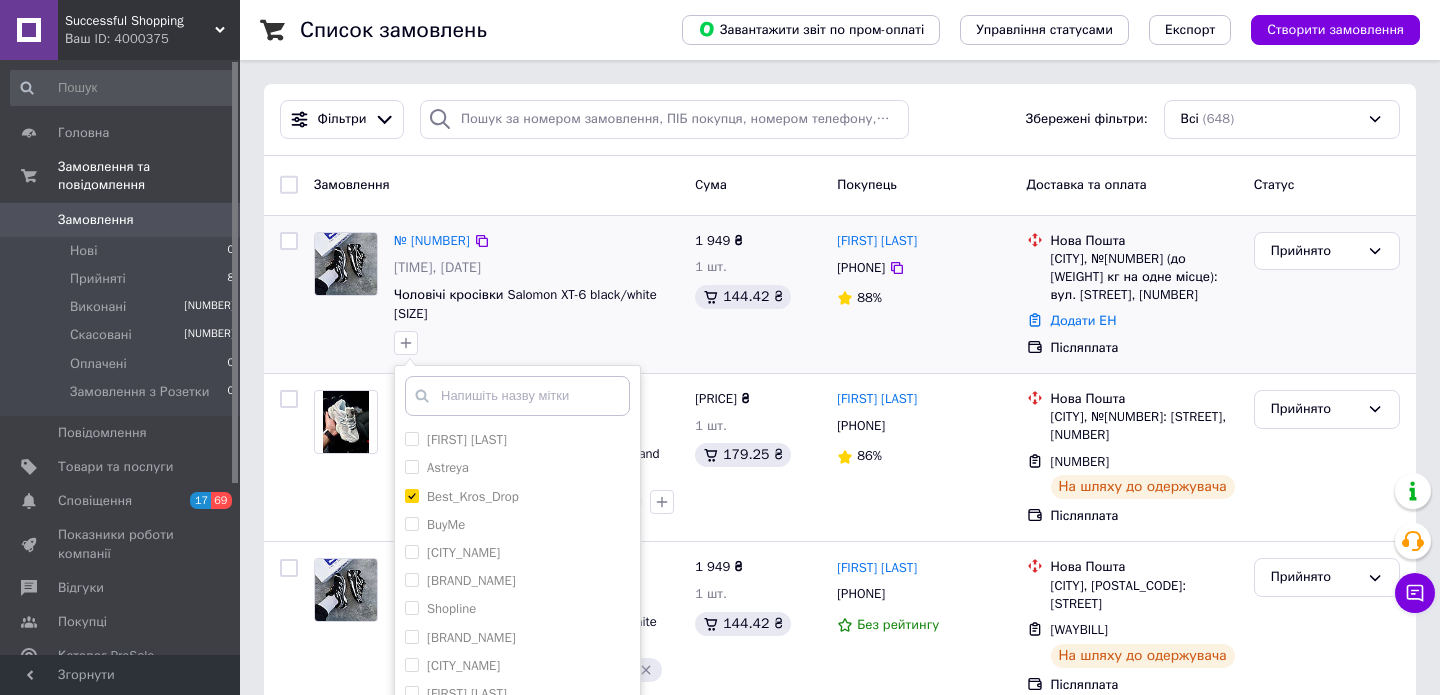 scroll, scrollTop: 207, scrollLeft: 0, axis: vertical 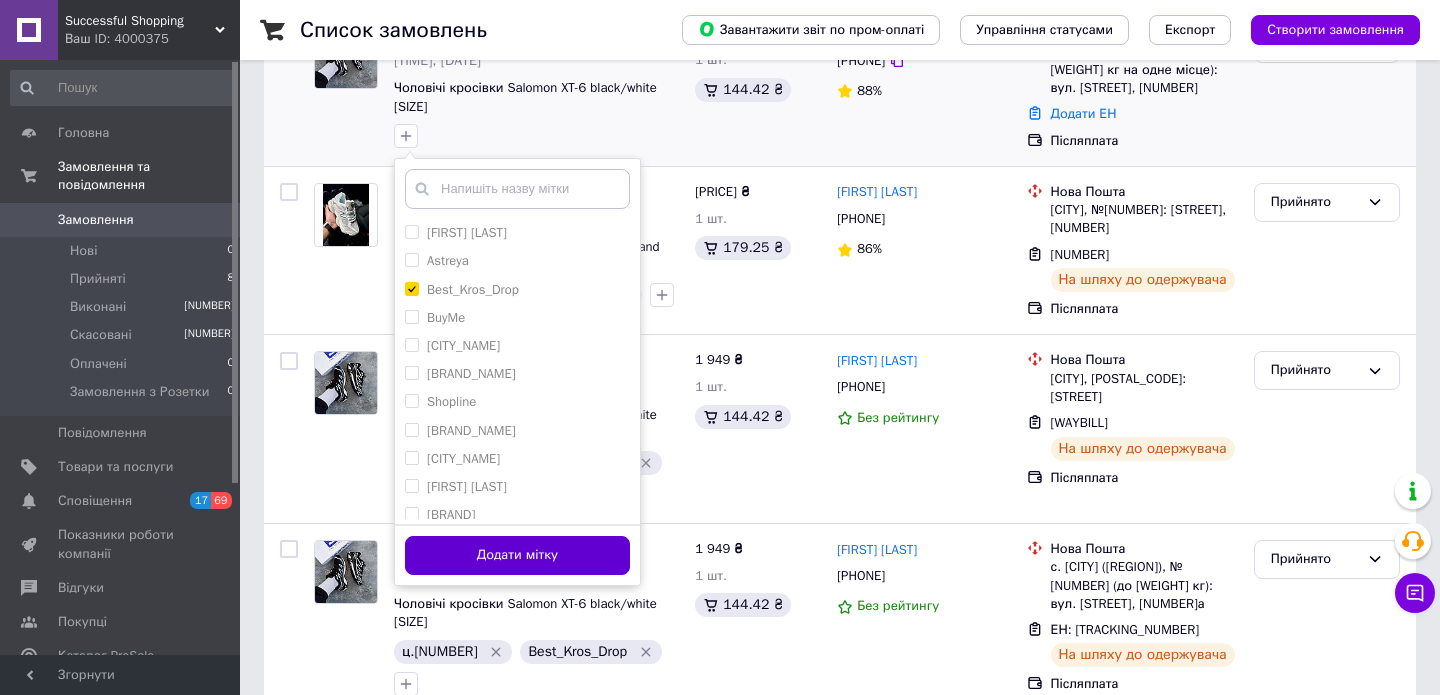 click on "Додати мітку" at bounding box center [517, 555] 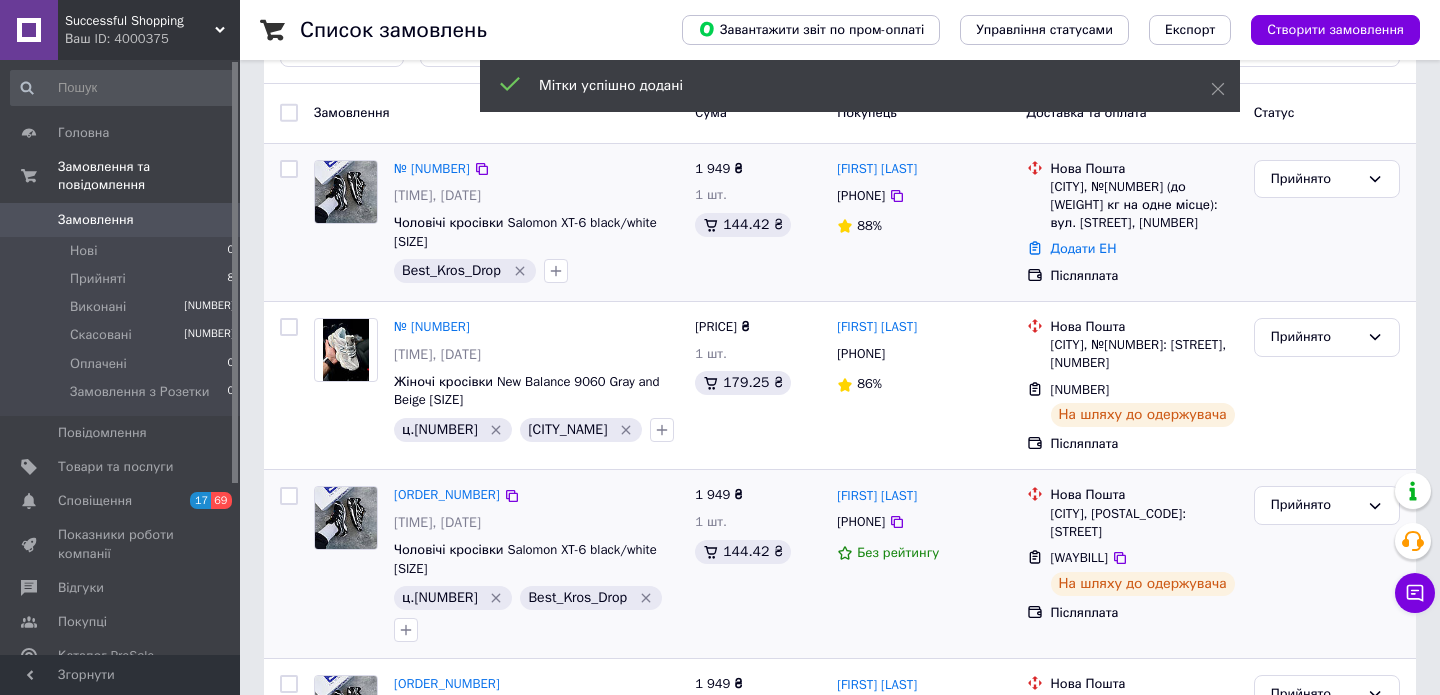 scroll, scrollTop: 0, scrollLeft: 0, axis: both 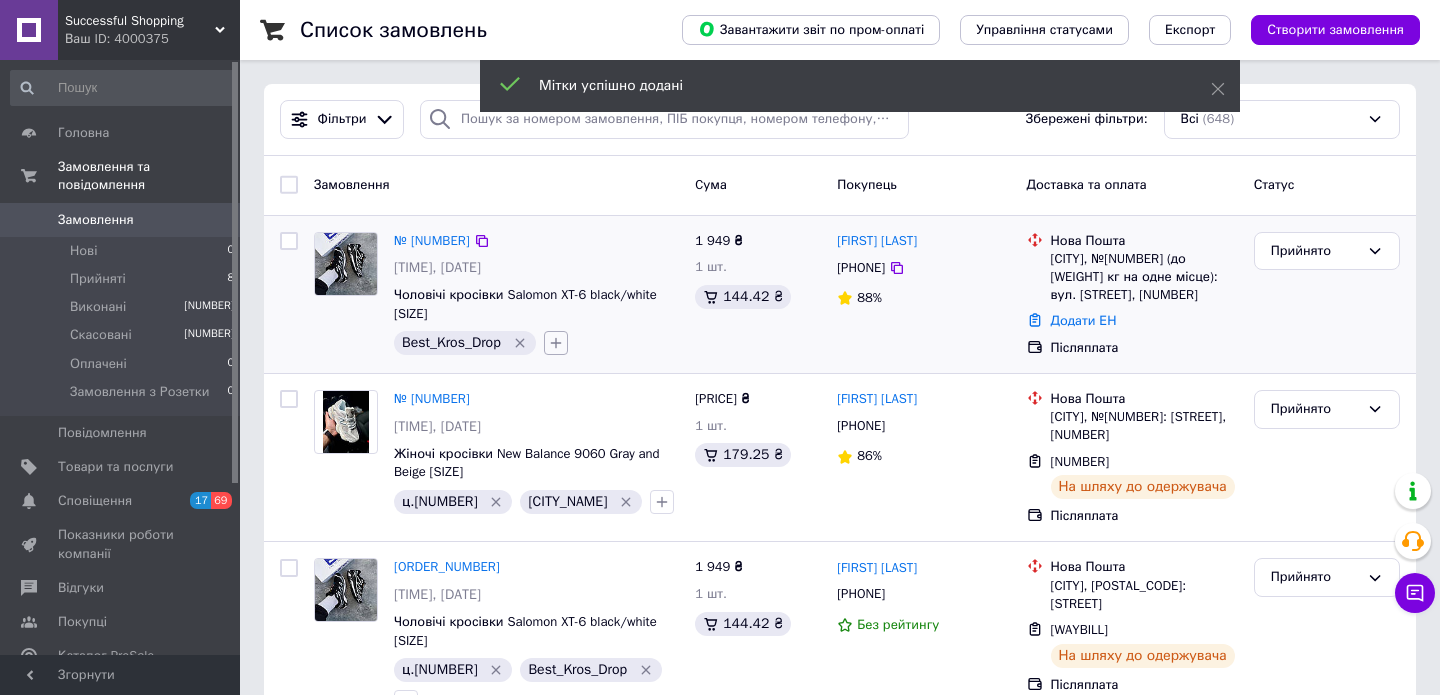 click 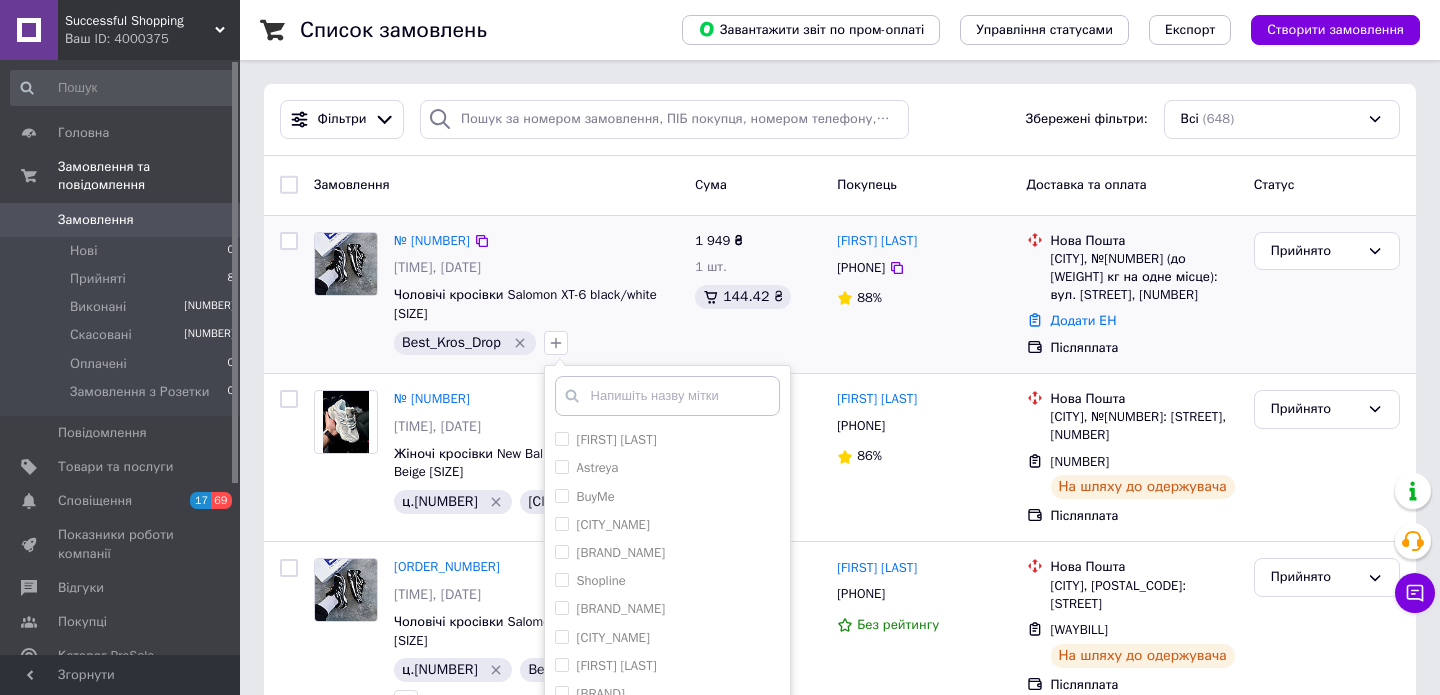 click at bounding box center (667, 396) 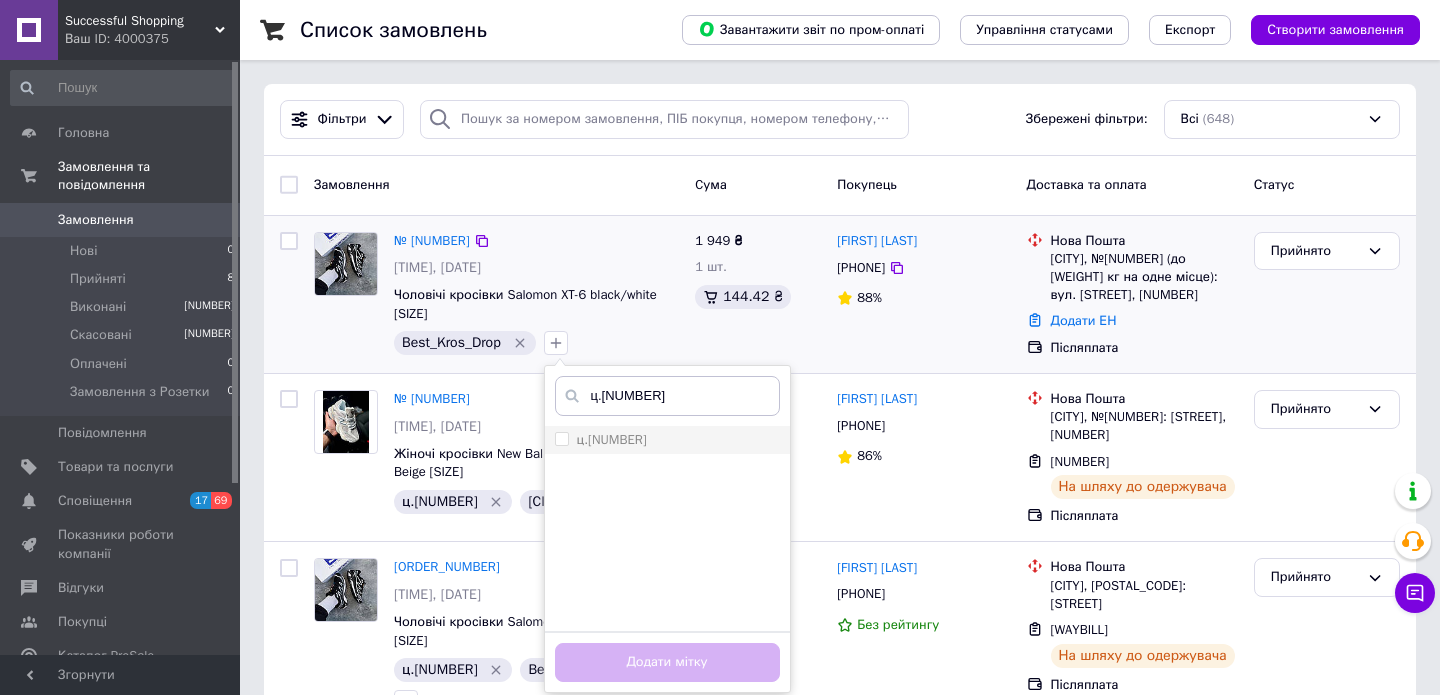 type on "ц.1650" 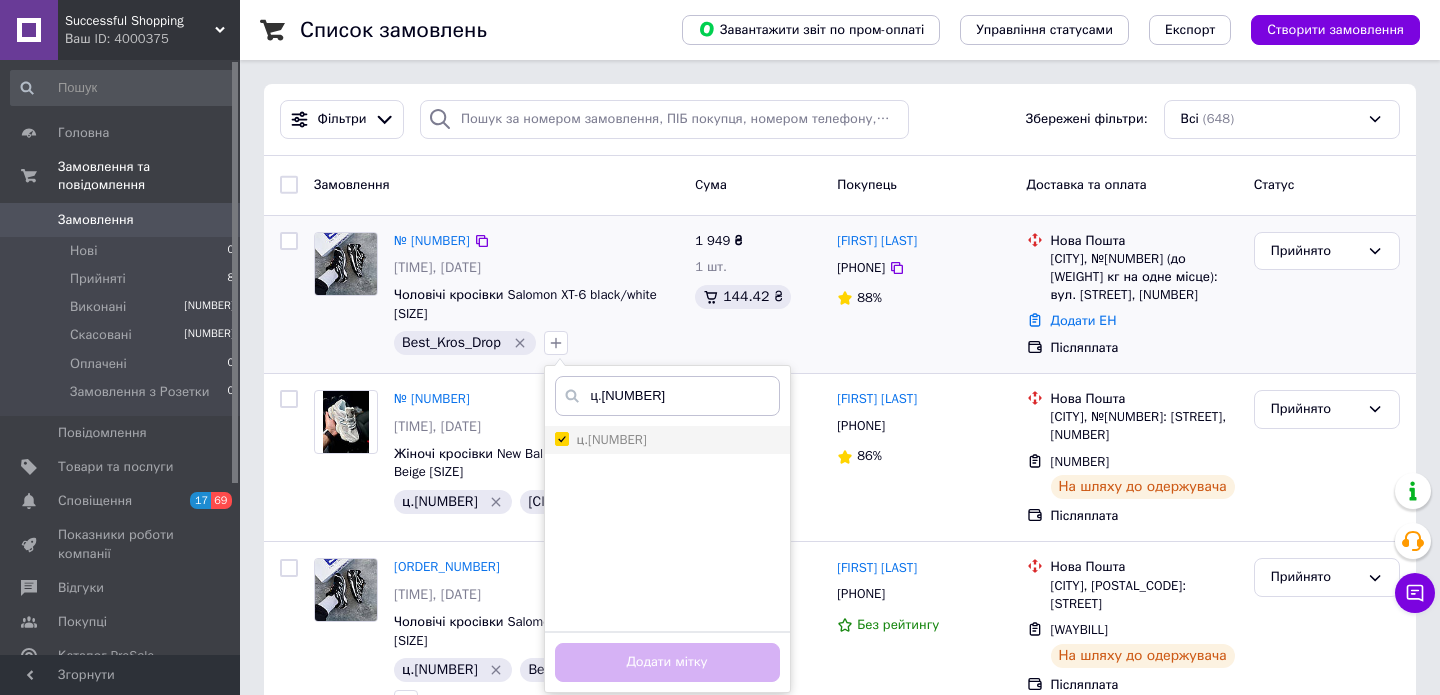 checkbox on "true" 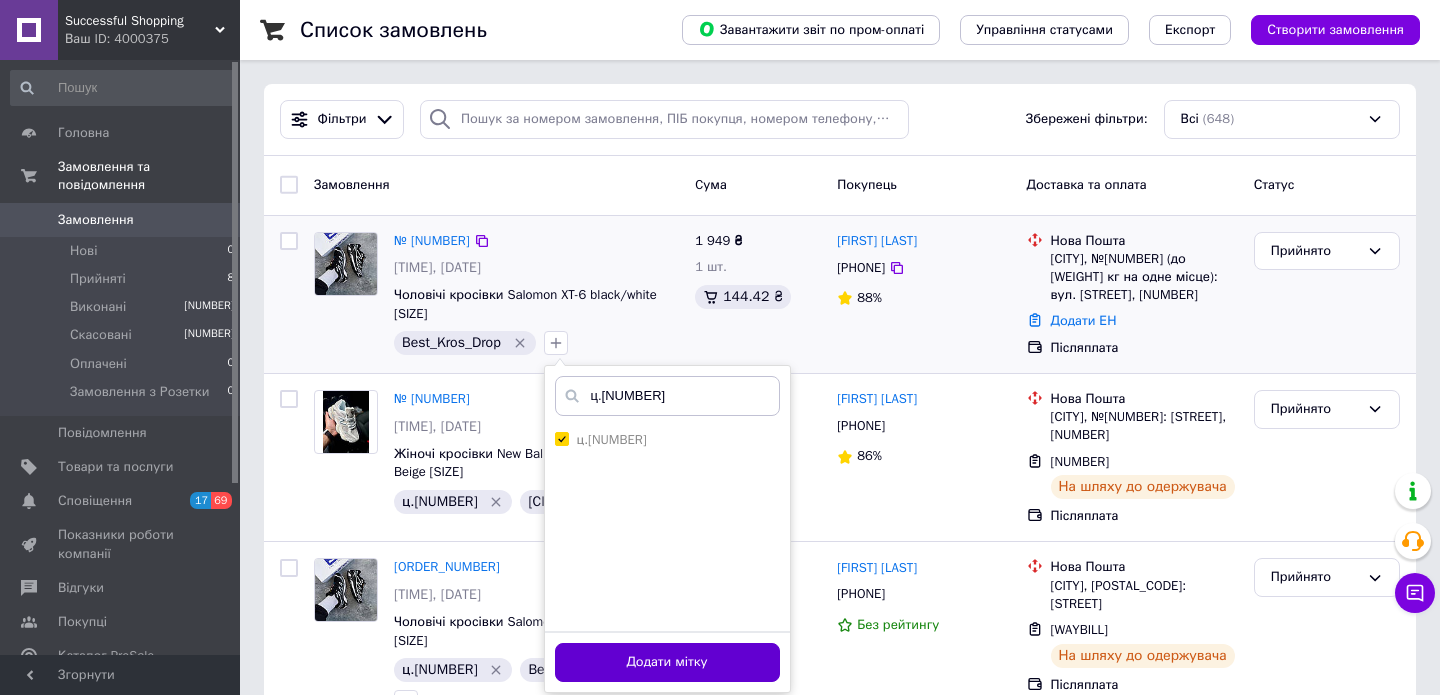 click on "Додати мітку" at bounding box center (667, 662) 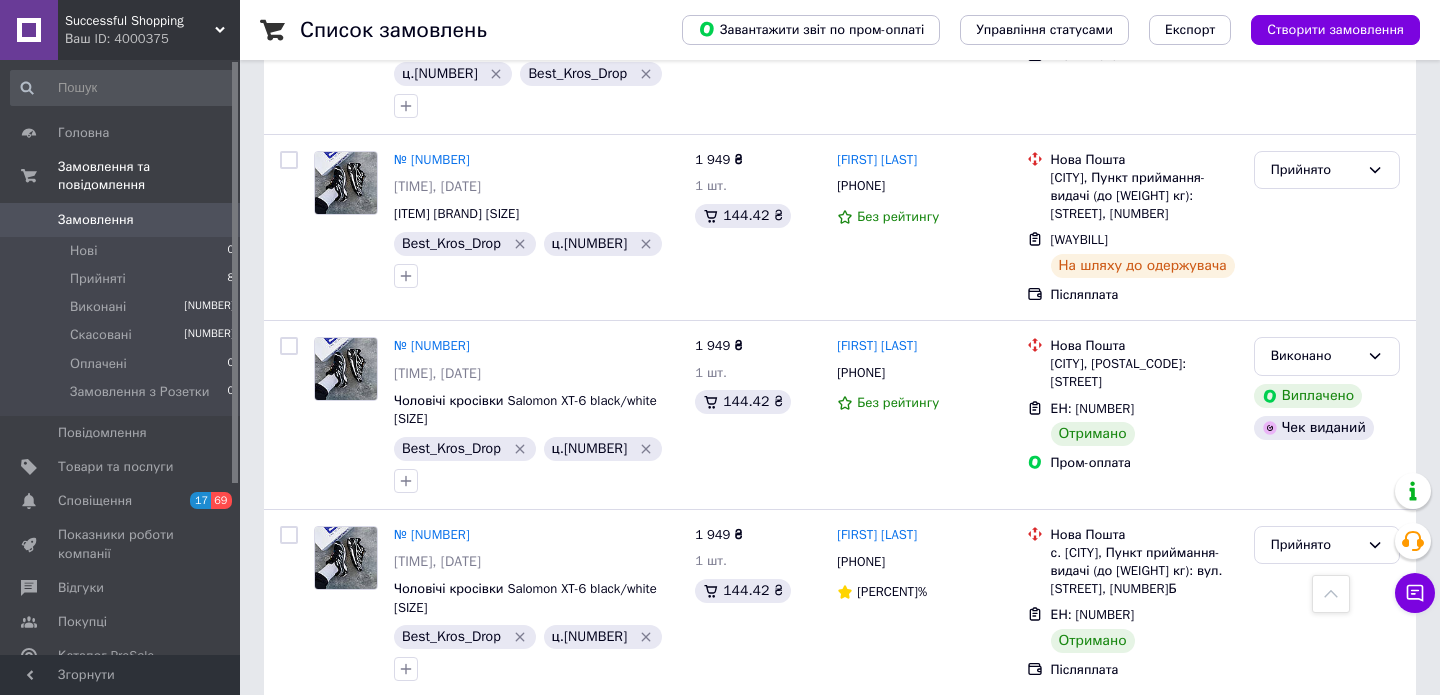 scroll, scrollTop: 1345, scrollLeft: 0, axis: vertical 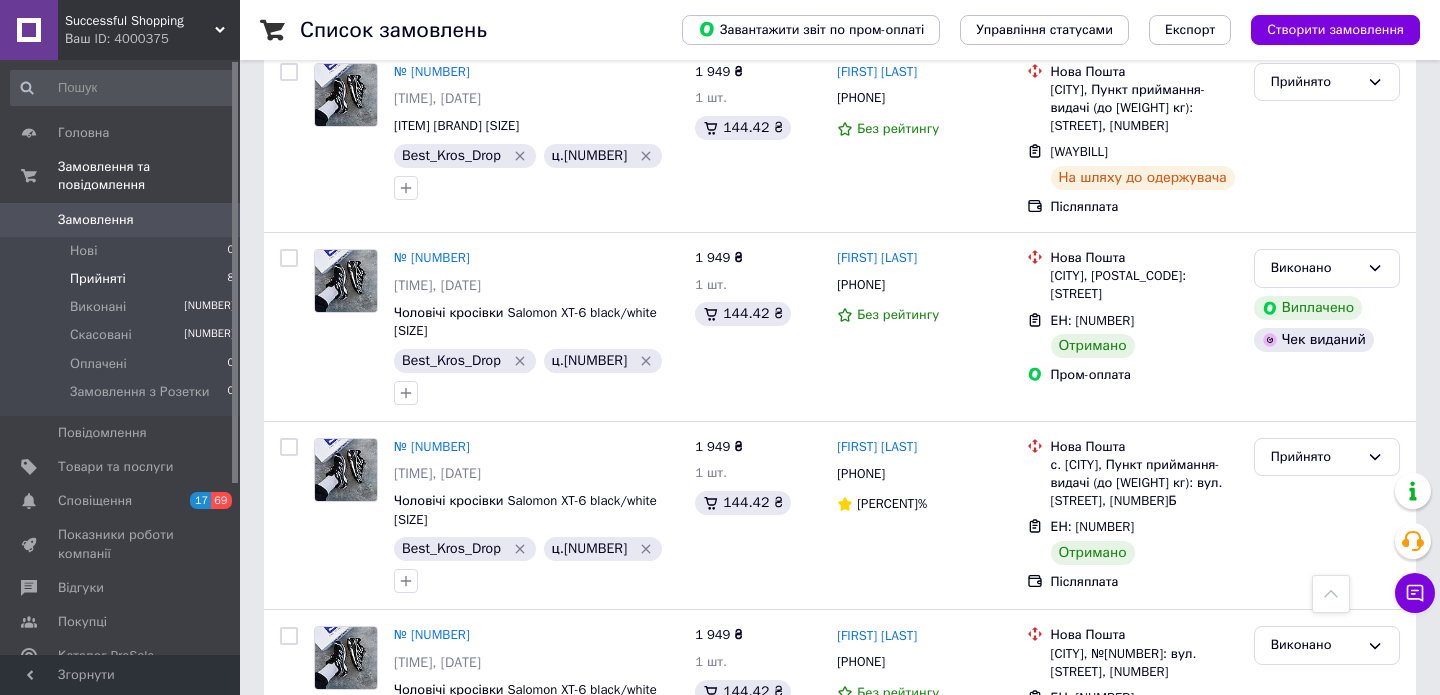 click on "Прийняті" at bounding box center [98, 279] 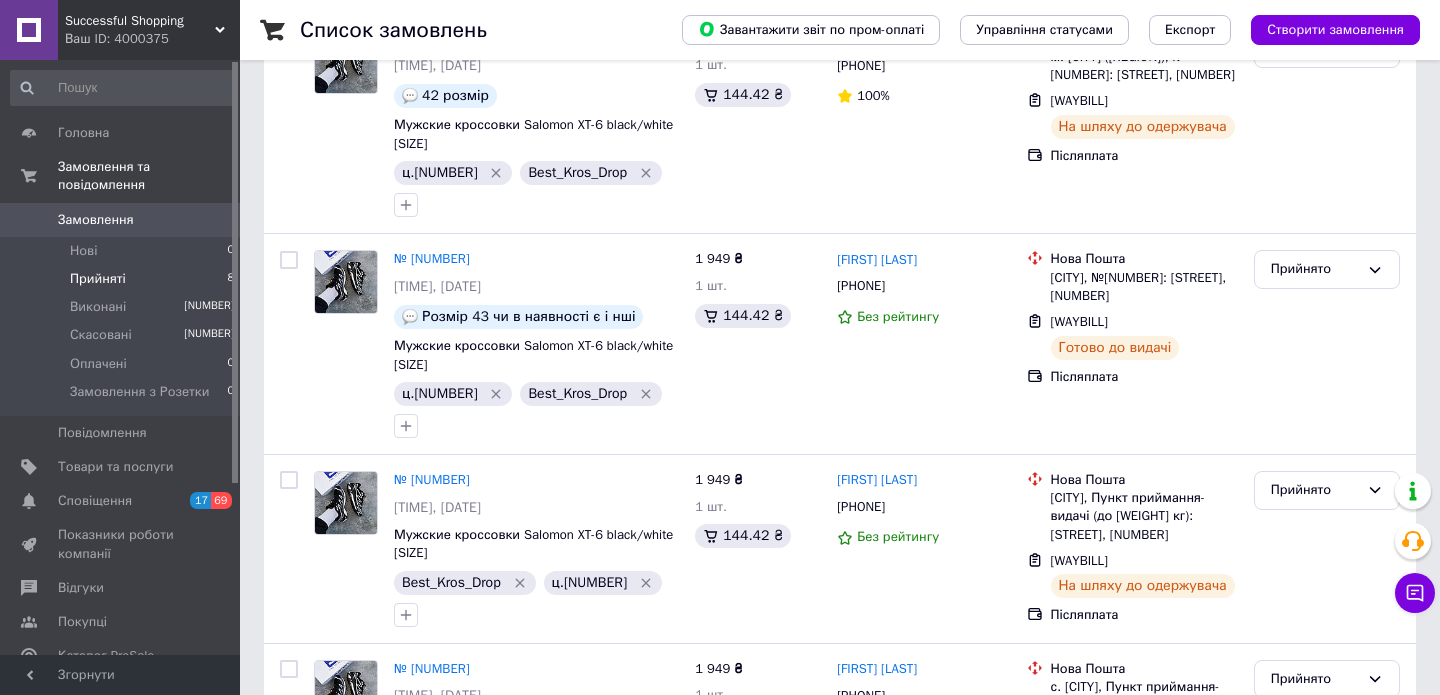 scroll, scrollTop: 1047, scrollLeft: 0, axis: vertical 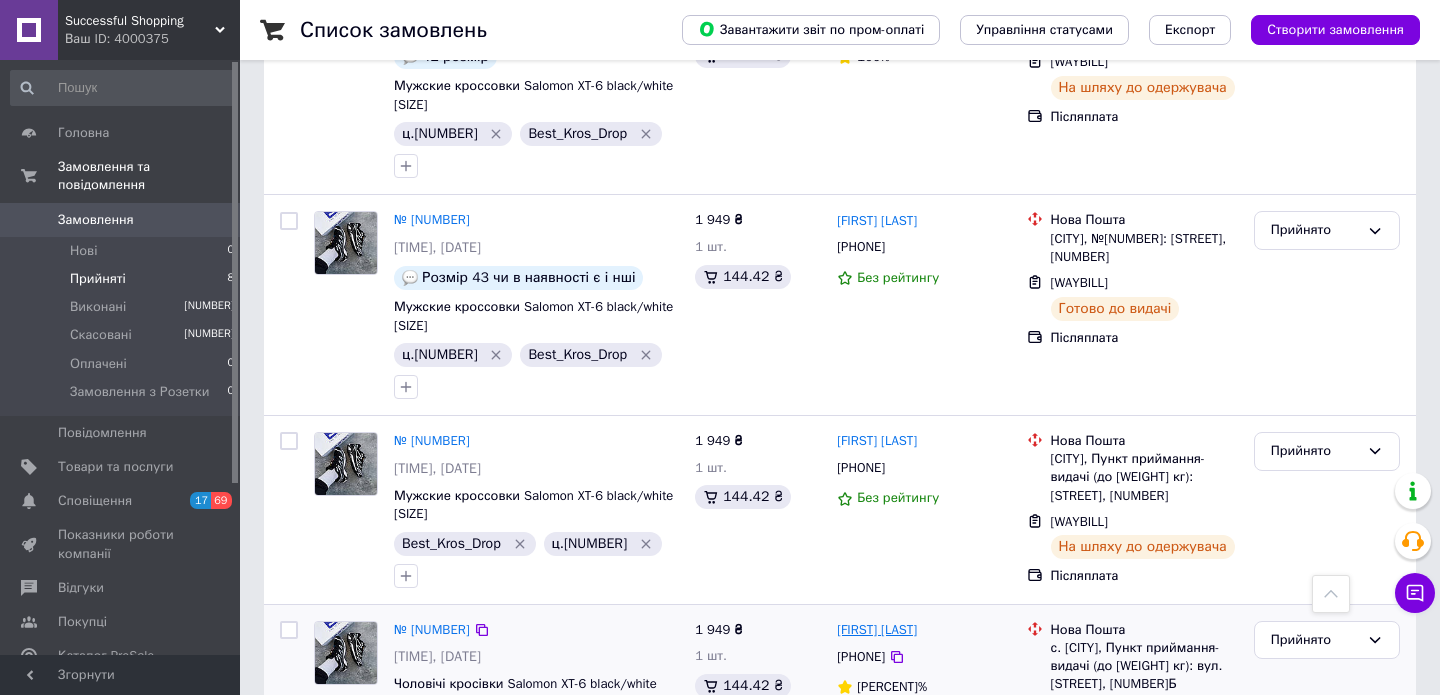 click on "Максим Герасименко" at bounding box center [877, 630] 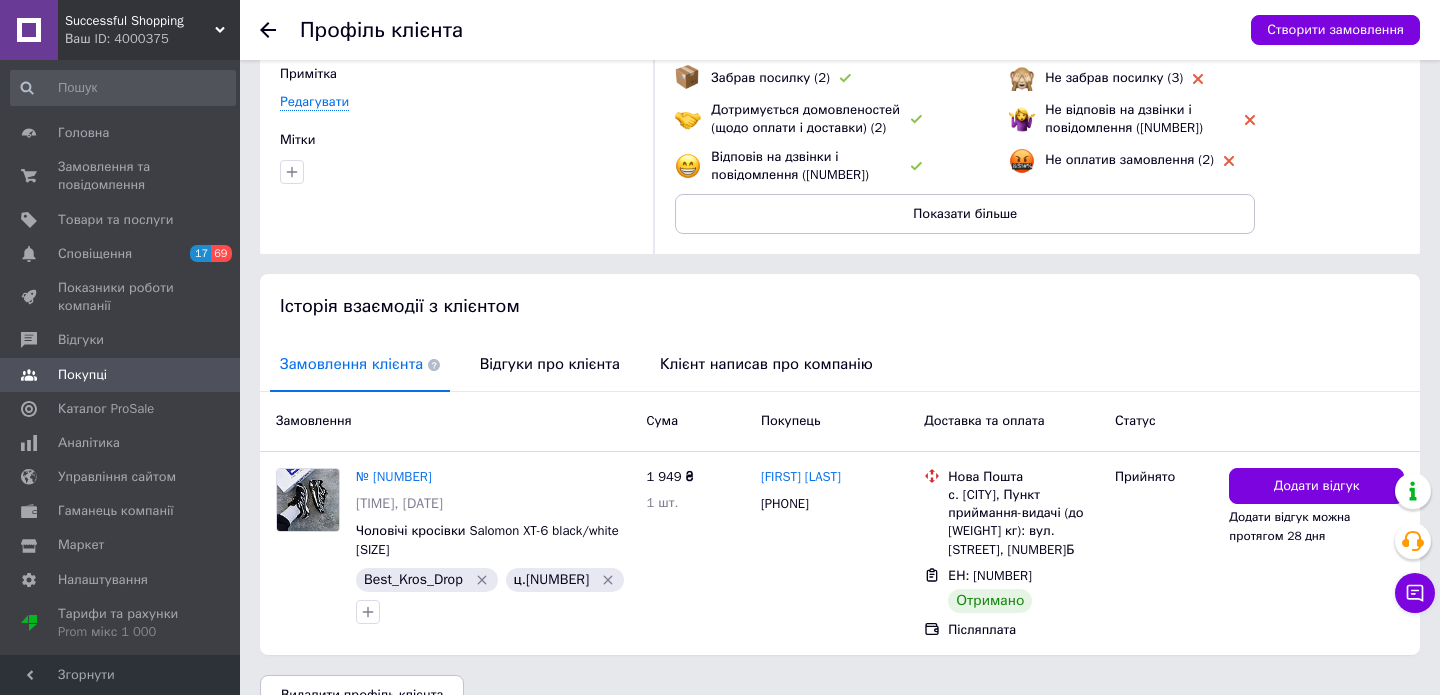 scroll, scrollTop: 250, scrollLeft: 0, axis: vertical 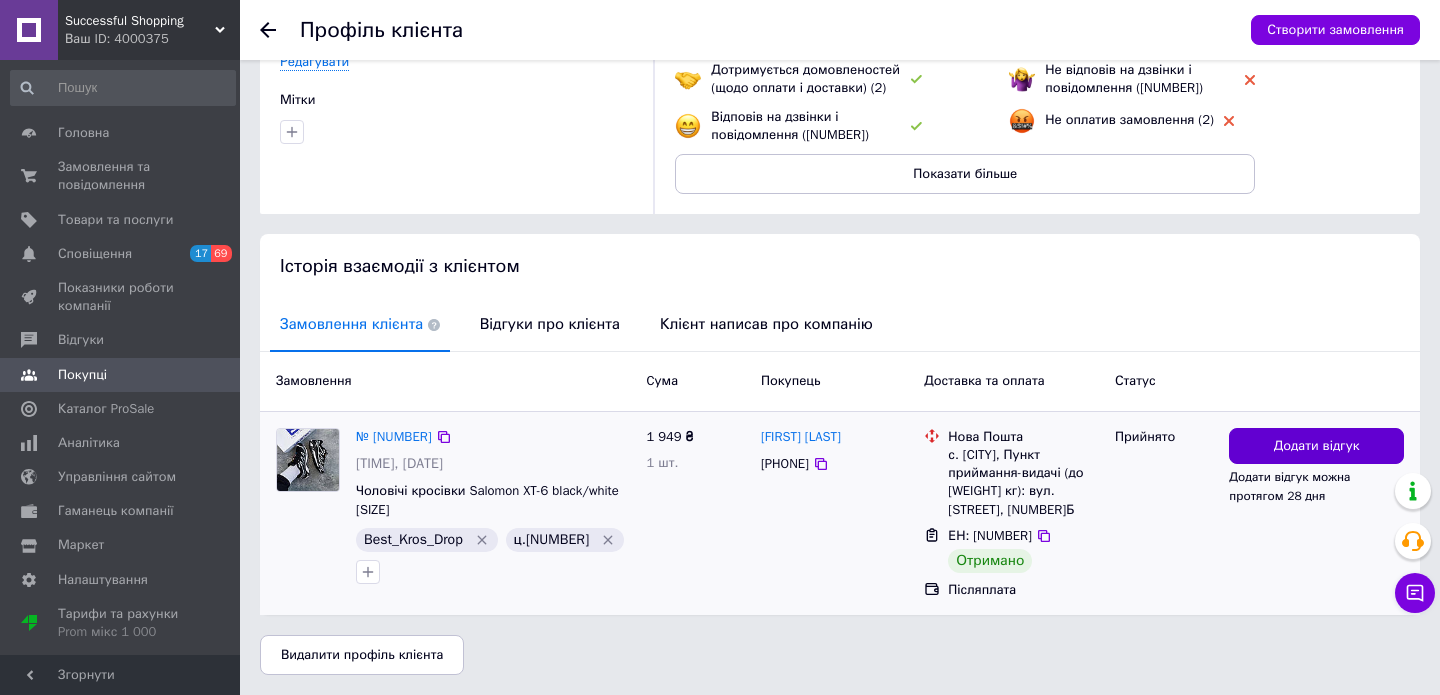 click on "Додати відгук" at bounding box center (1316, 446) 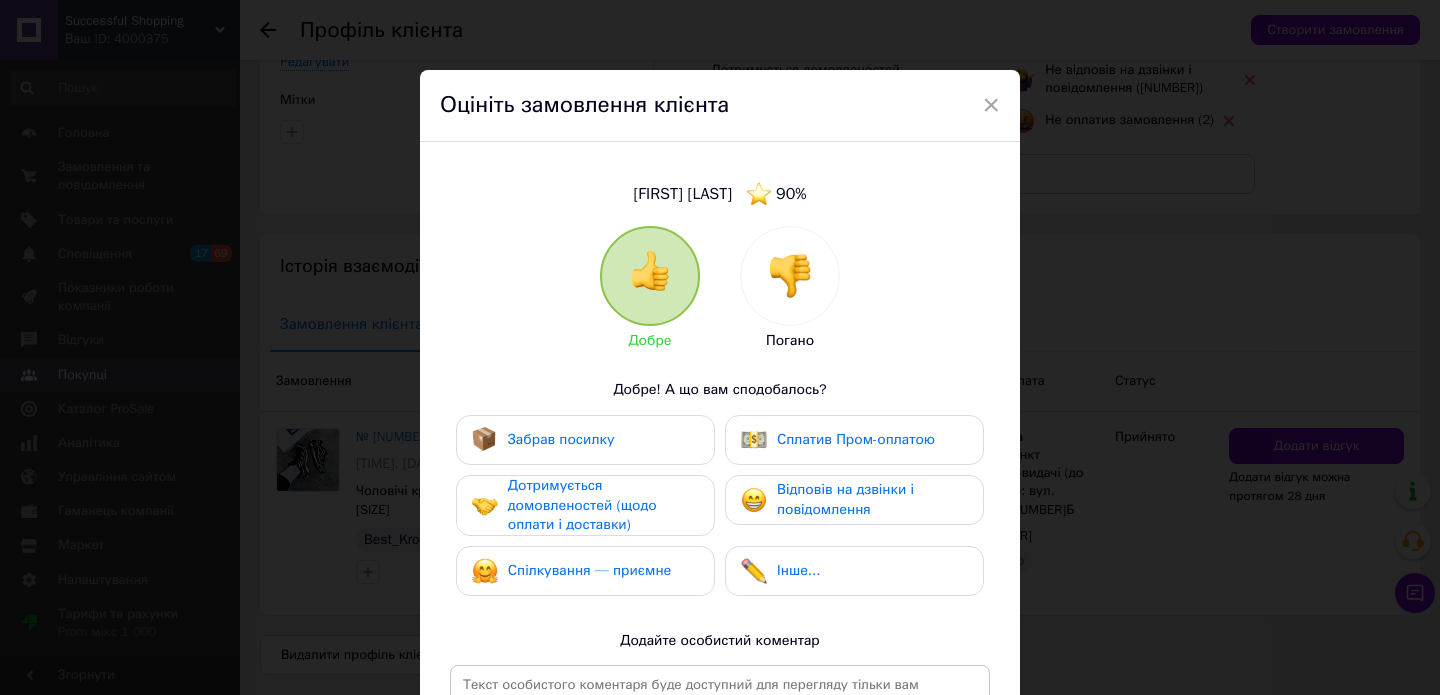 click on "Забрав посилку" at bounding box center [543, 440] 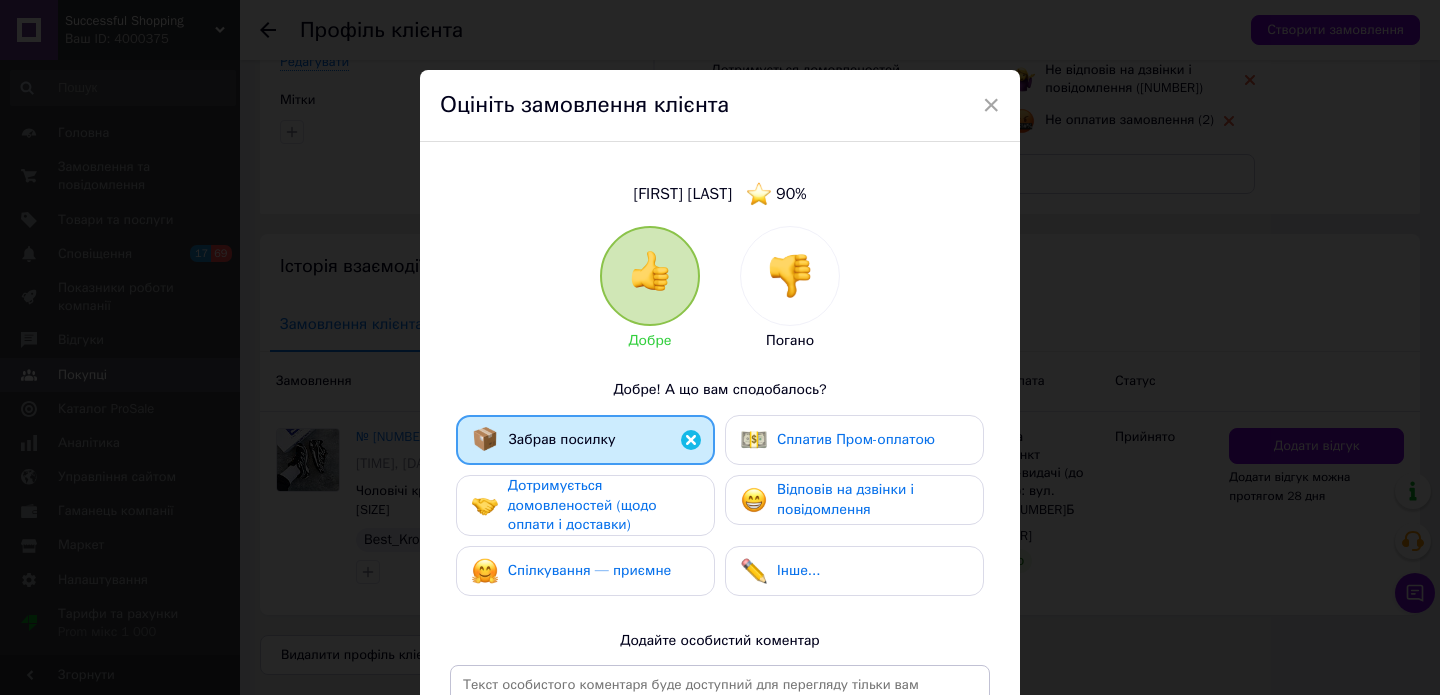 click on "Дотримується домовленостей (щодо оплати і доставки)" at bounding box center [582, 505] 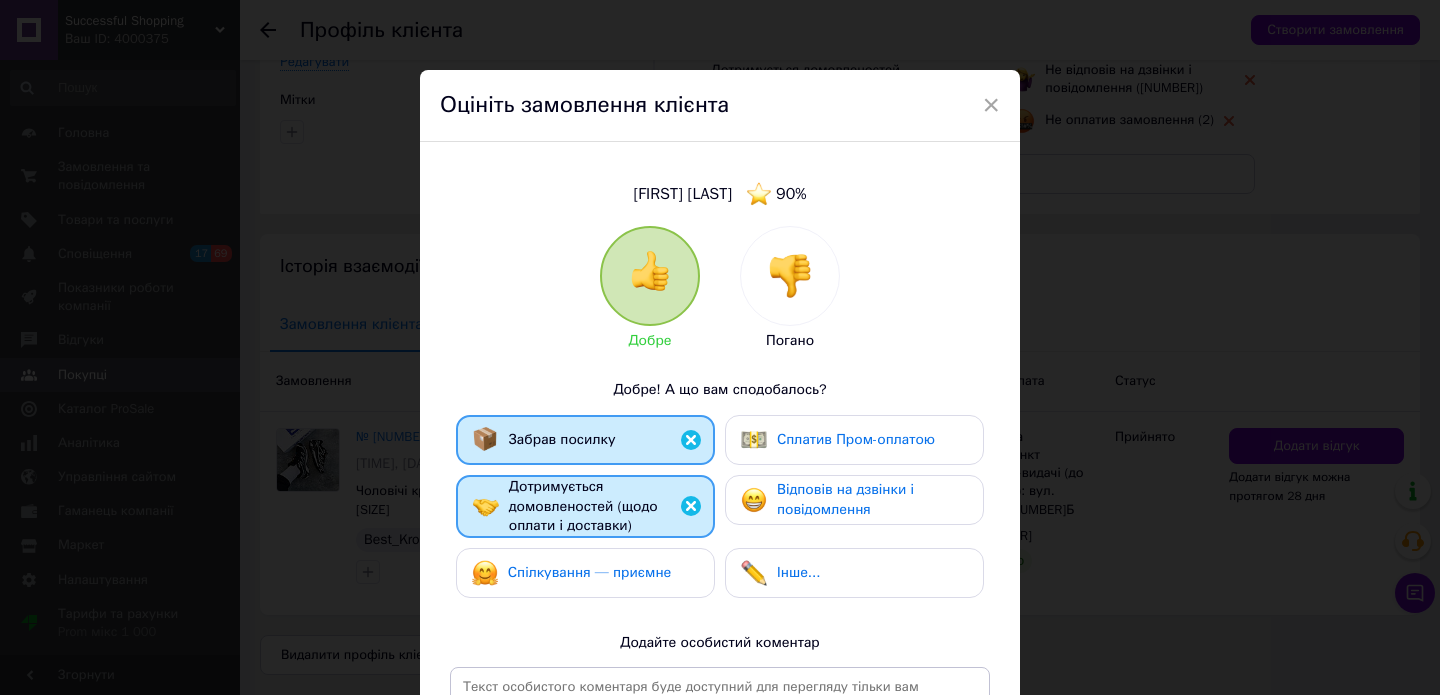 scroll, scrollTop: 292, scrollLeft: 0, axis: vertical 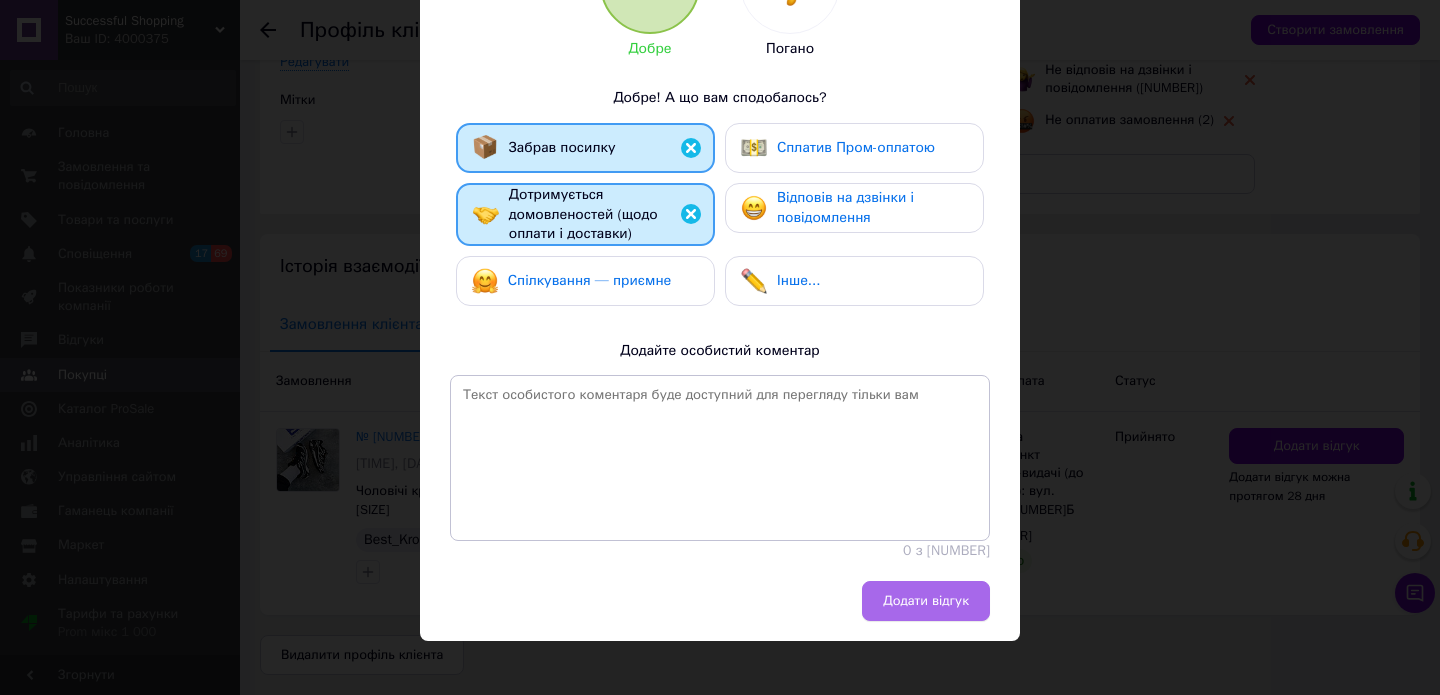 click on "Додати відгук" at bounding box center (926, 601) 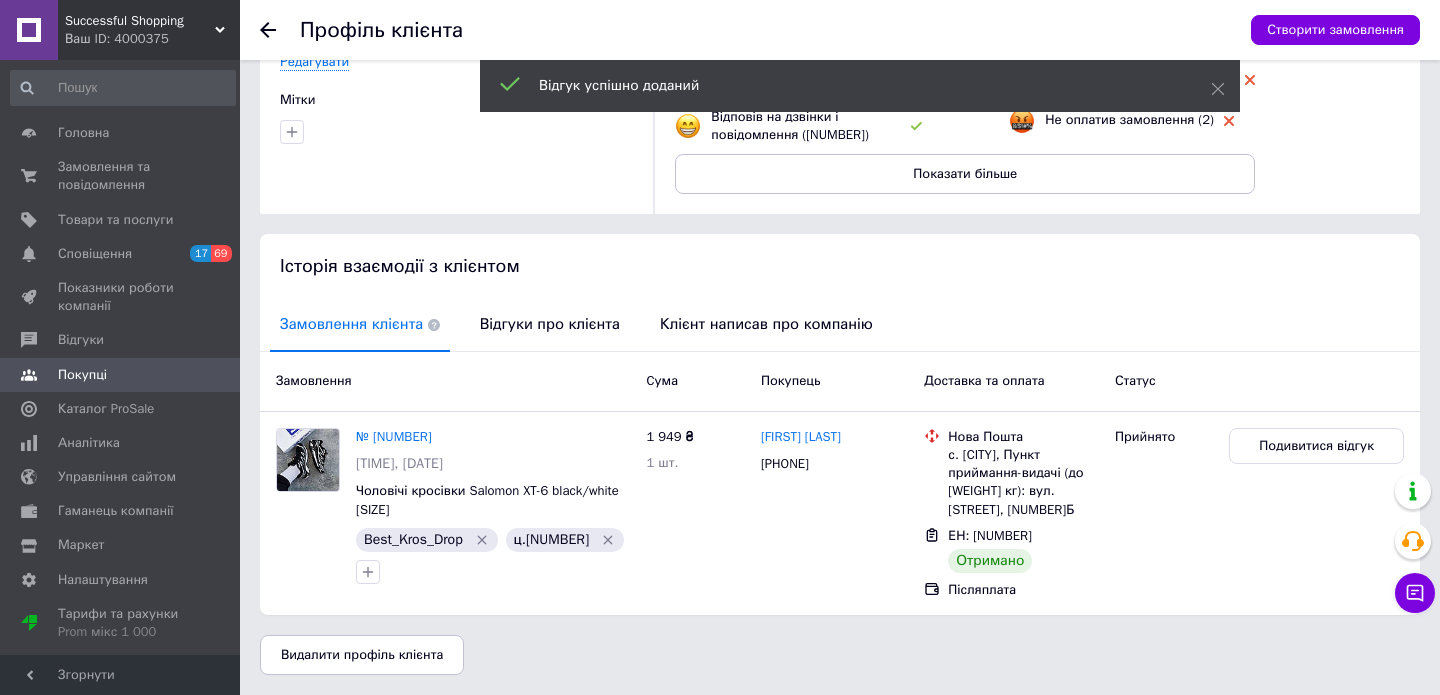 click 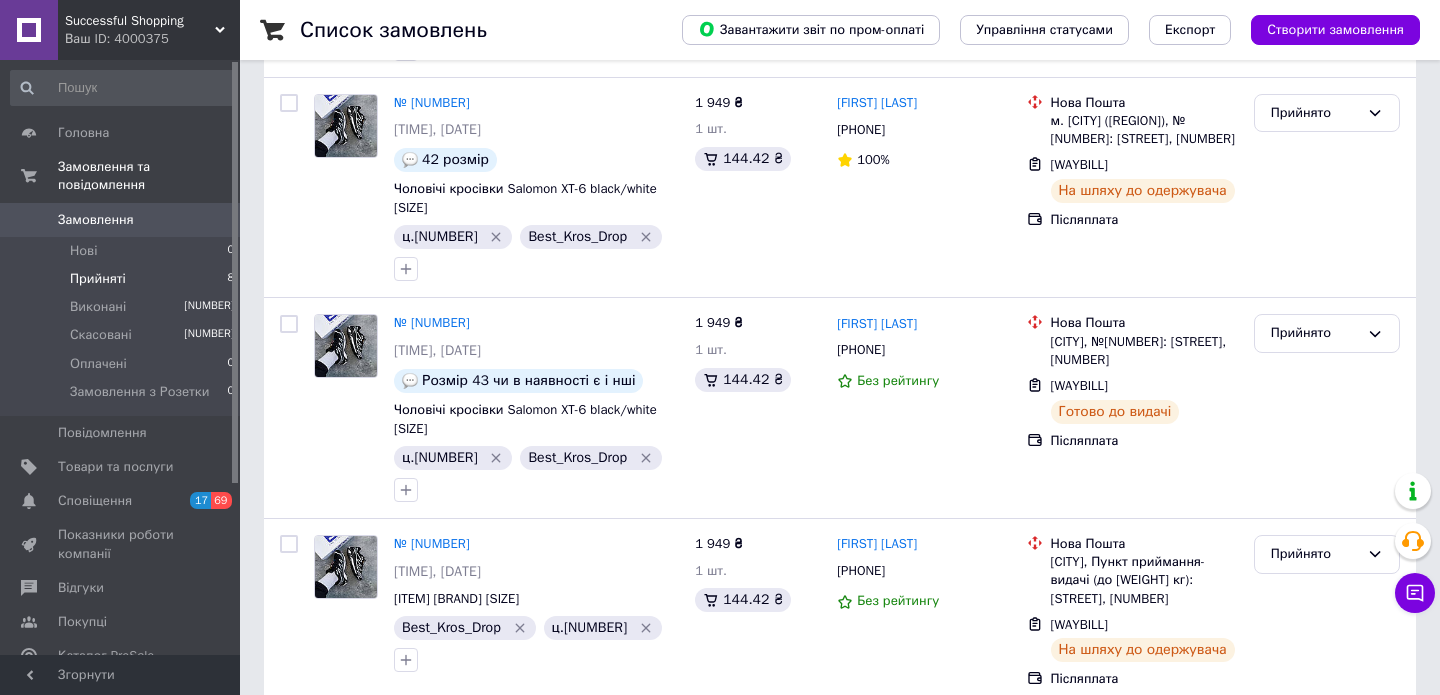 scroll, scrollTop: 1047, scrollLeft: 0, axis: vertical 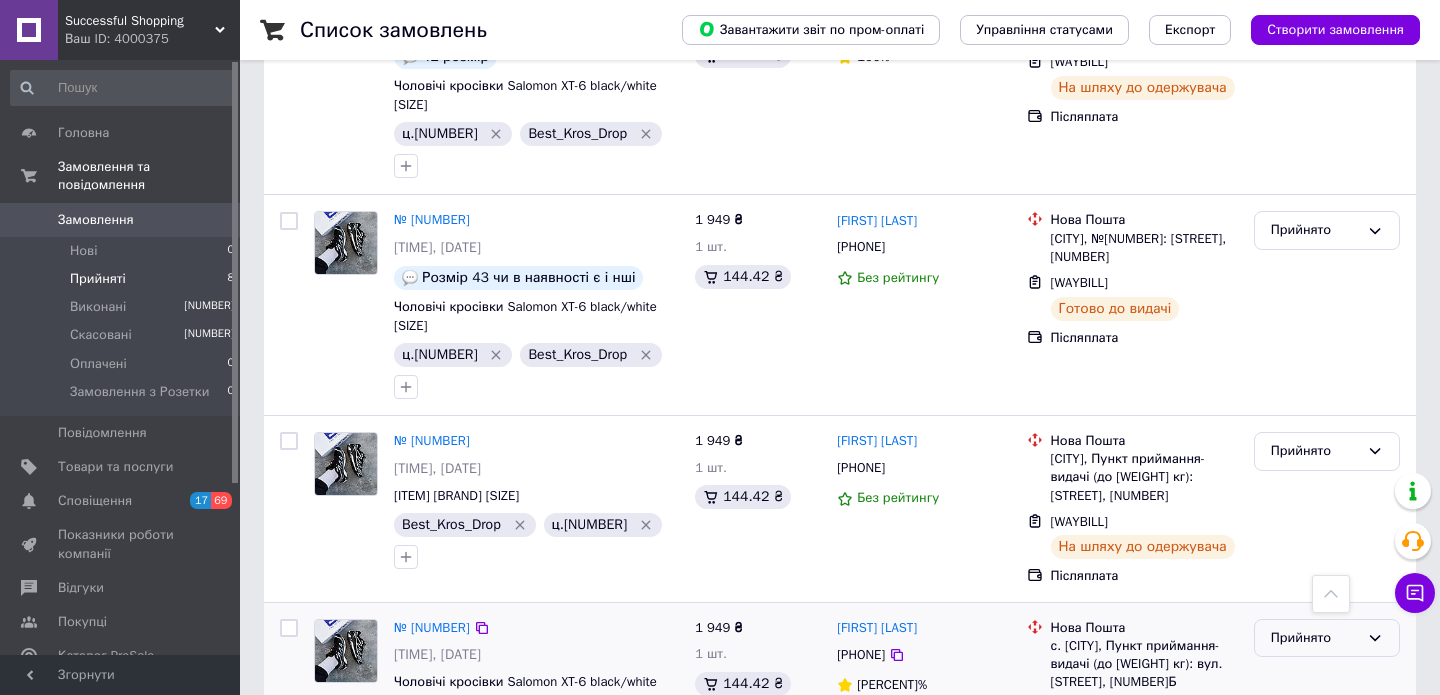 click on "Прийнято" at bounding box center (1315, 638) 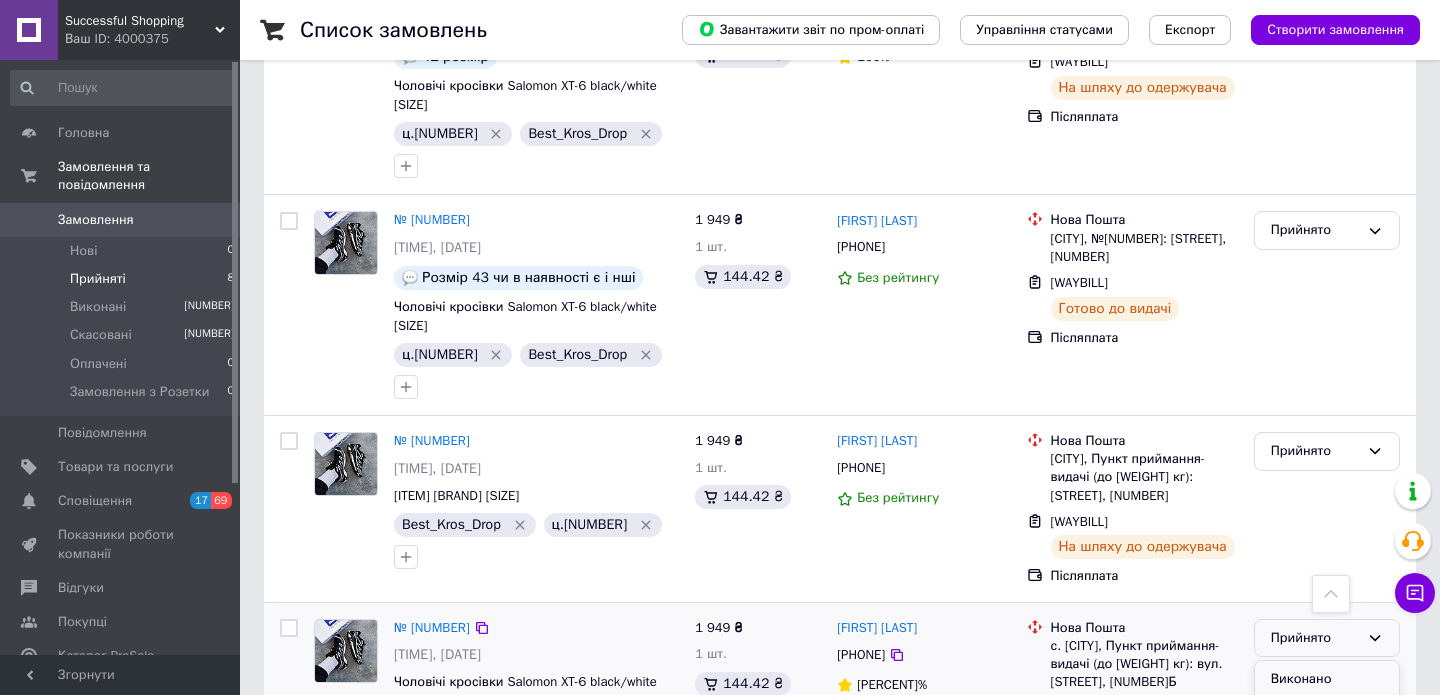 click on "Виконано" at bounding box center (1327, 679) 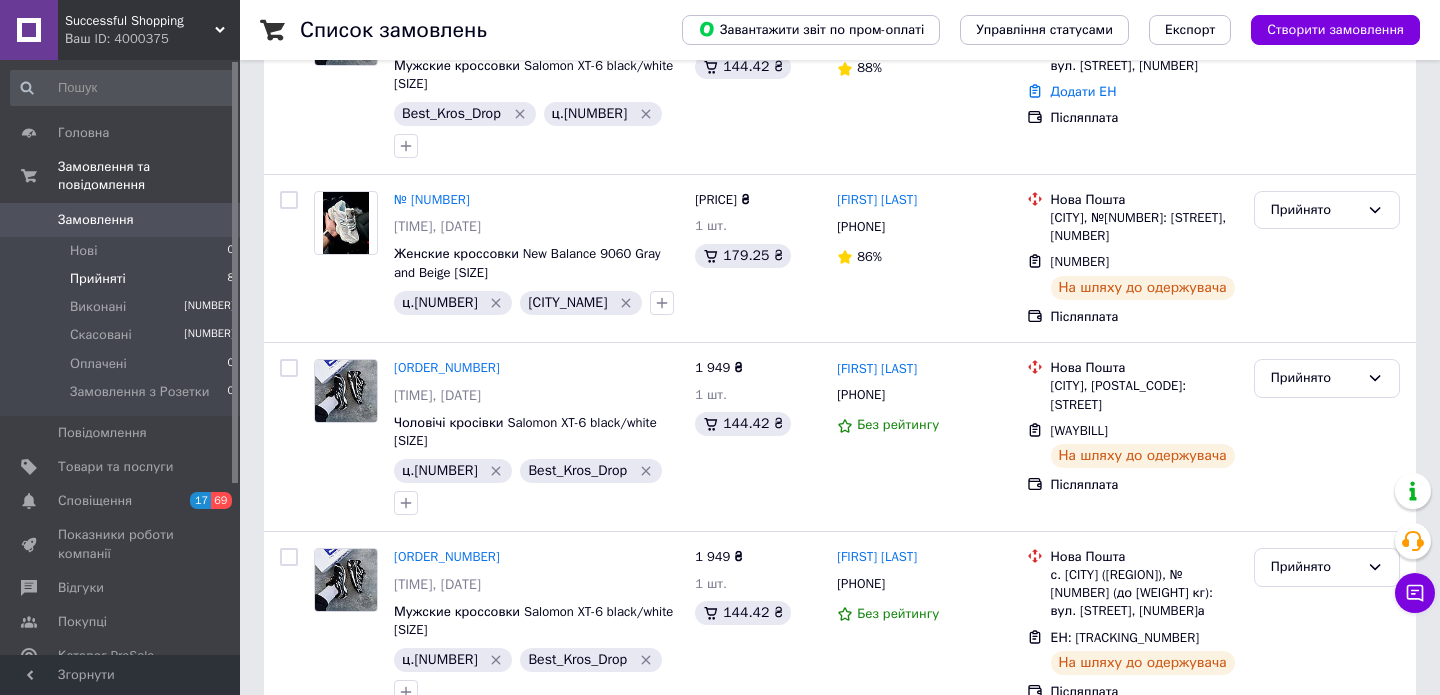 scroll, scrollTop: 205, scrollLeft: 0, axis: vertical 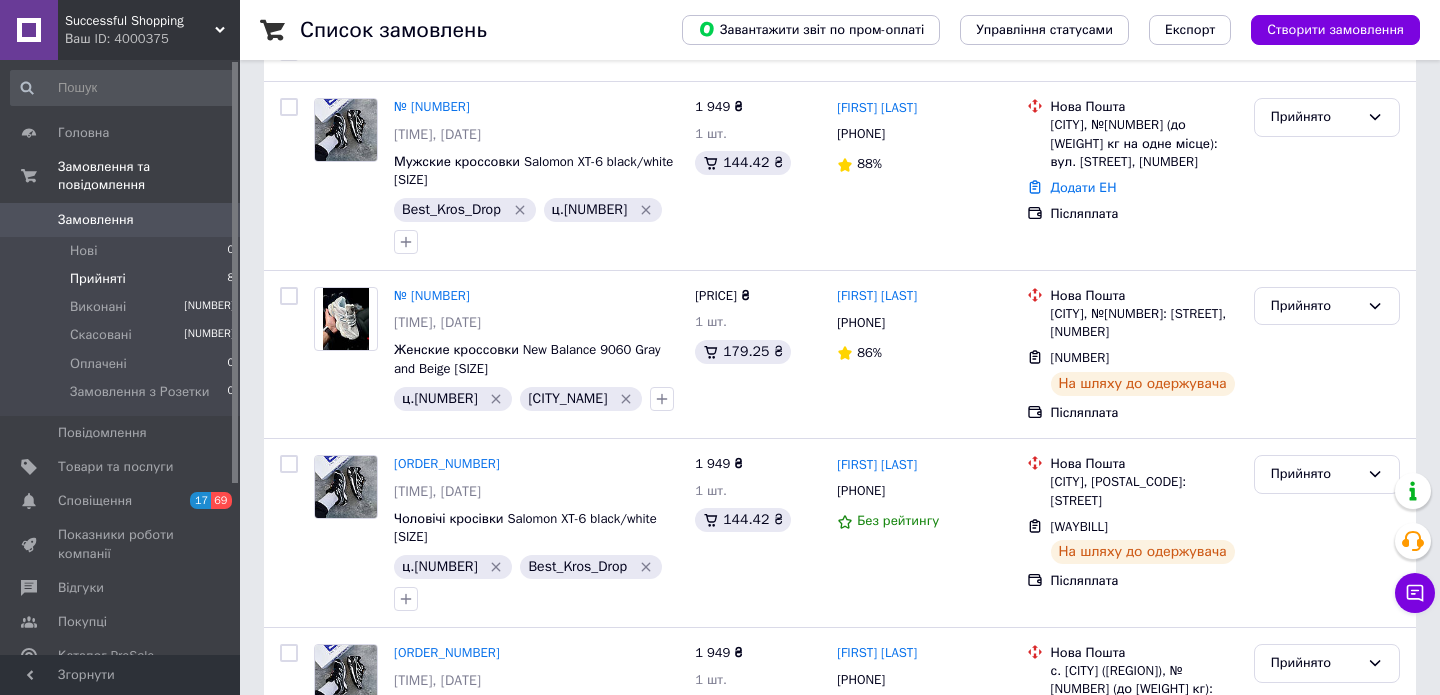 click on "Прийняті 8" at bounding box center [123, 279] 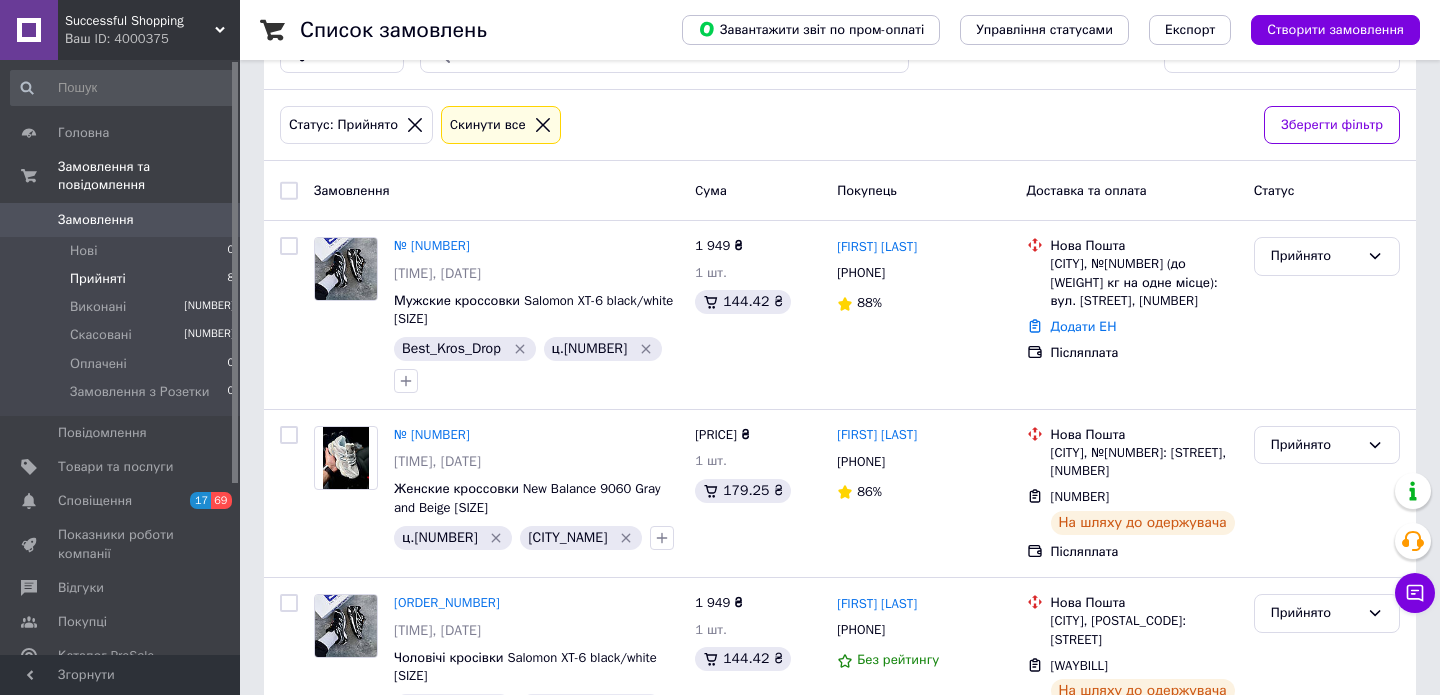 scroll, scrollTop: 0, scrollLeft: 0, axis: both 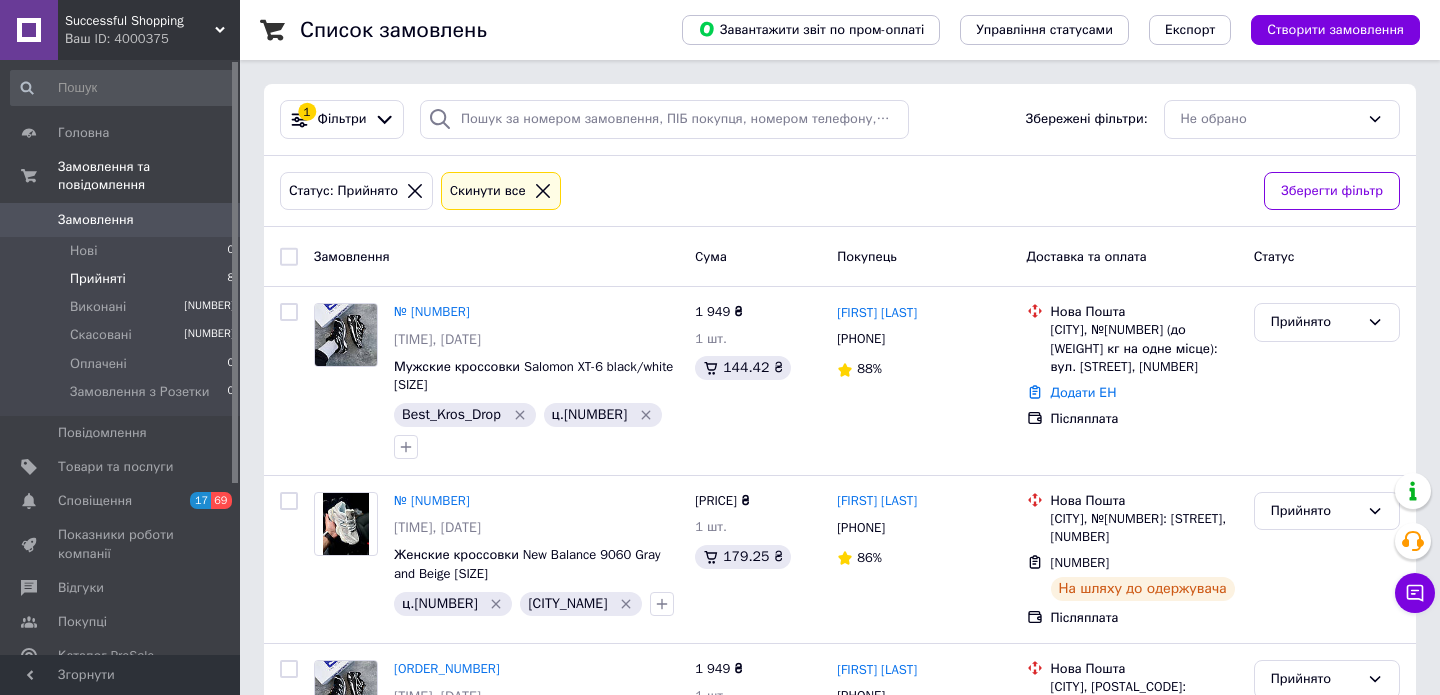click on "Ваш ID: 4000375" at bounding box center [152, 39] 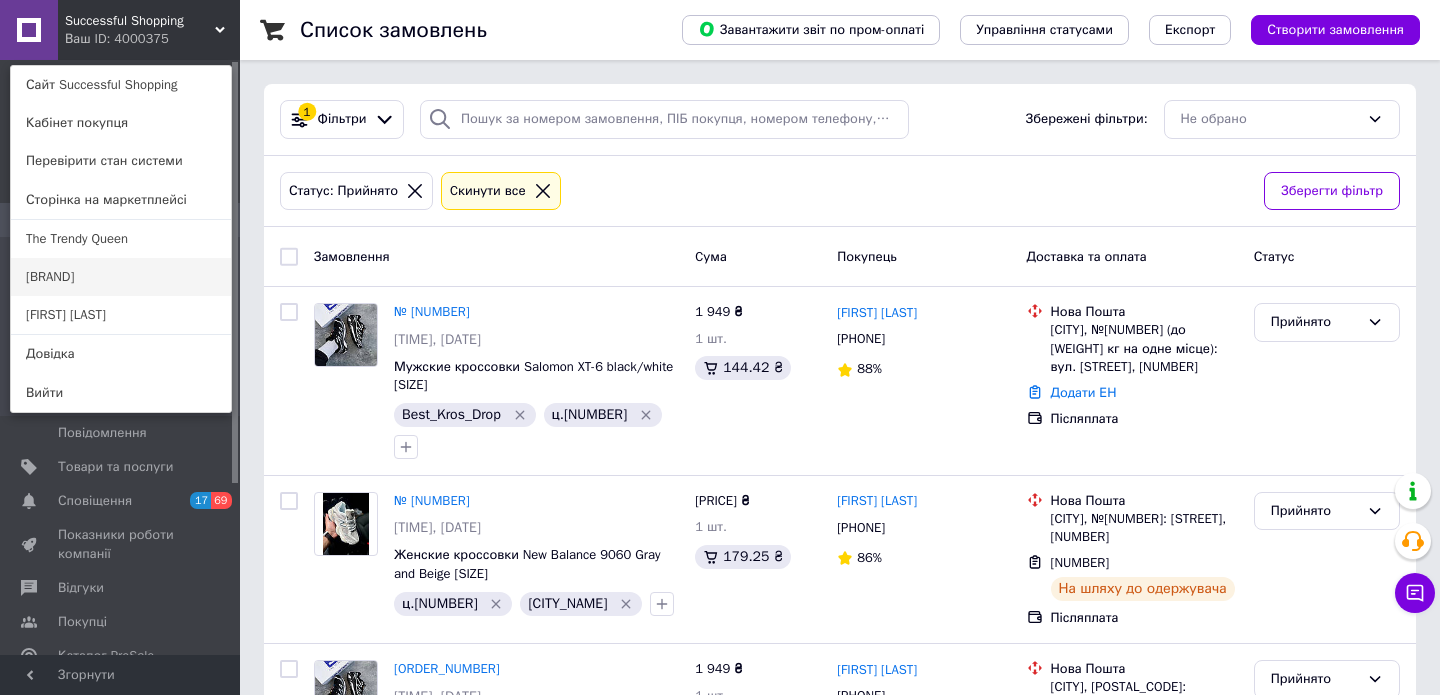 click on "[BRAND]" at bounding box center [121, 277] 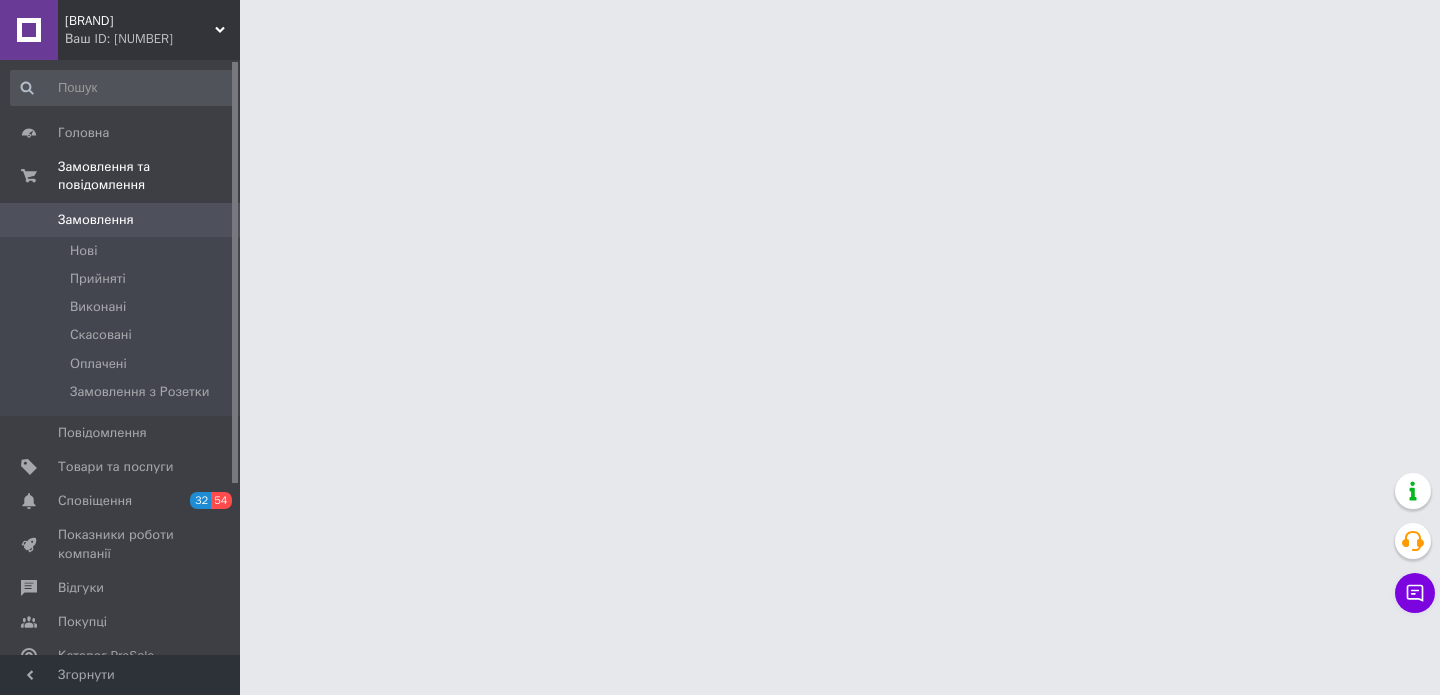 scroll, scrollTop: 0, scrollLeft: 0, axis: both 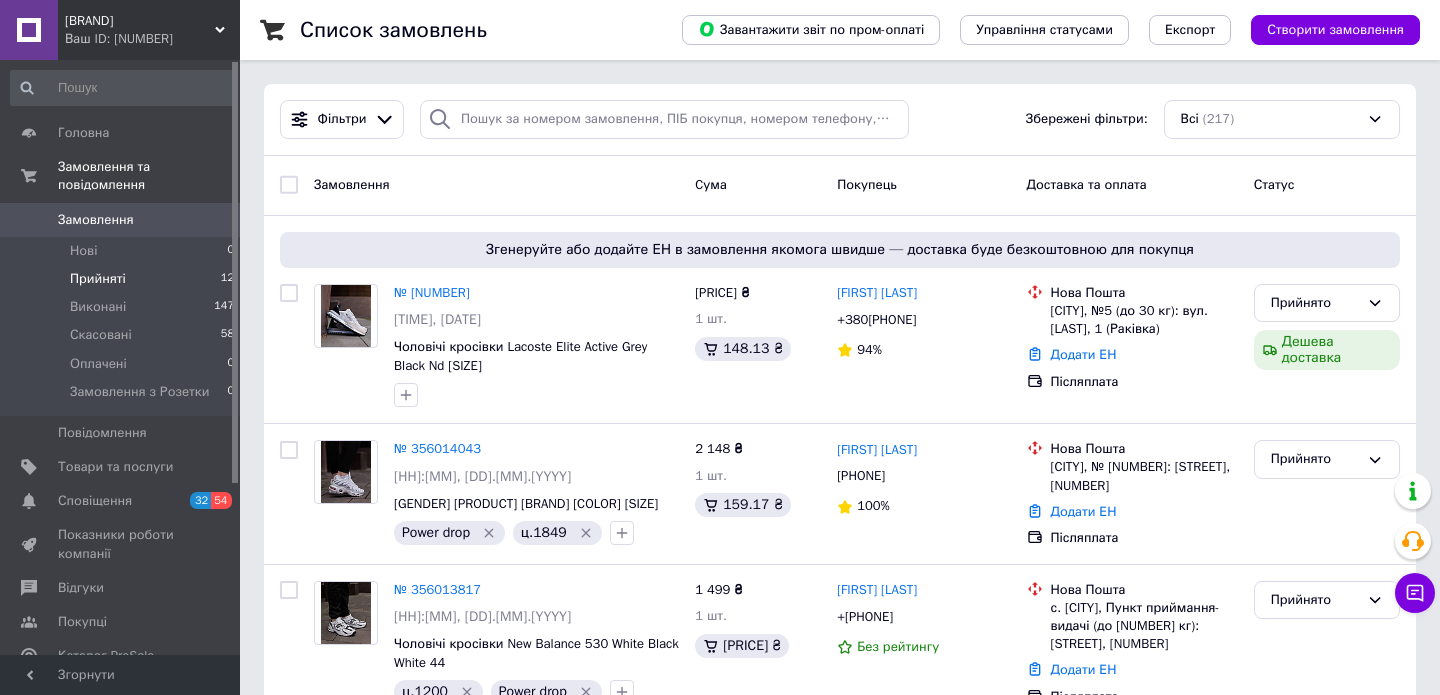 click on "Прийняті" at bounding box center [98, 279] 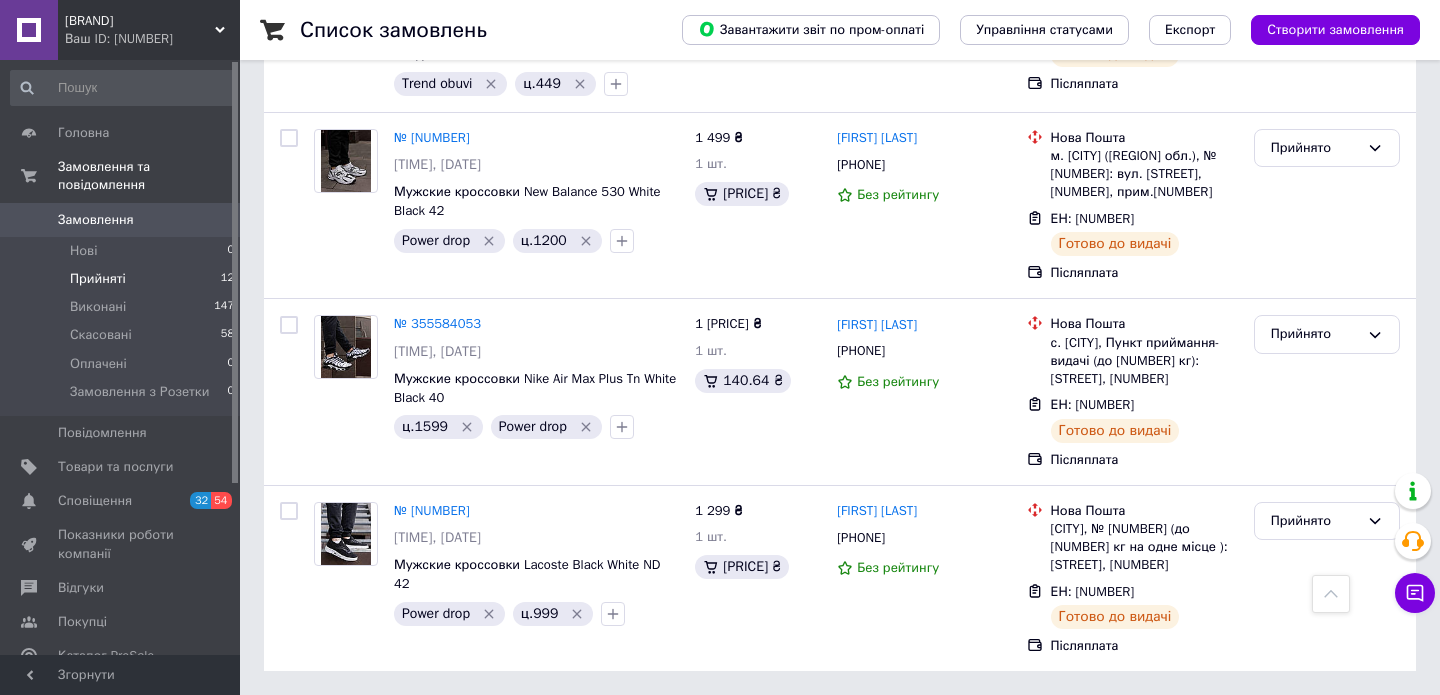 scroll, scrollTop: 1784, scrollLeft: 0, axis: vertical 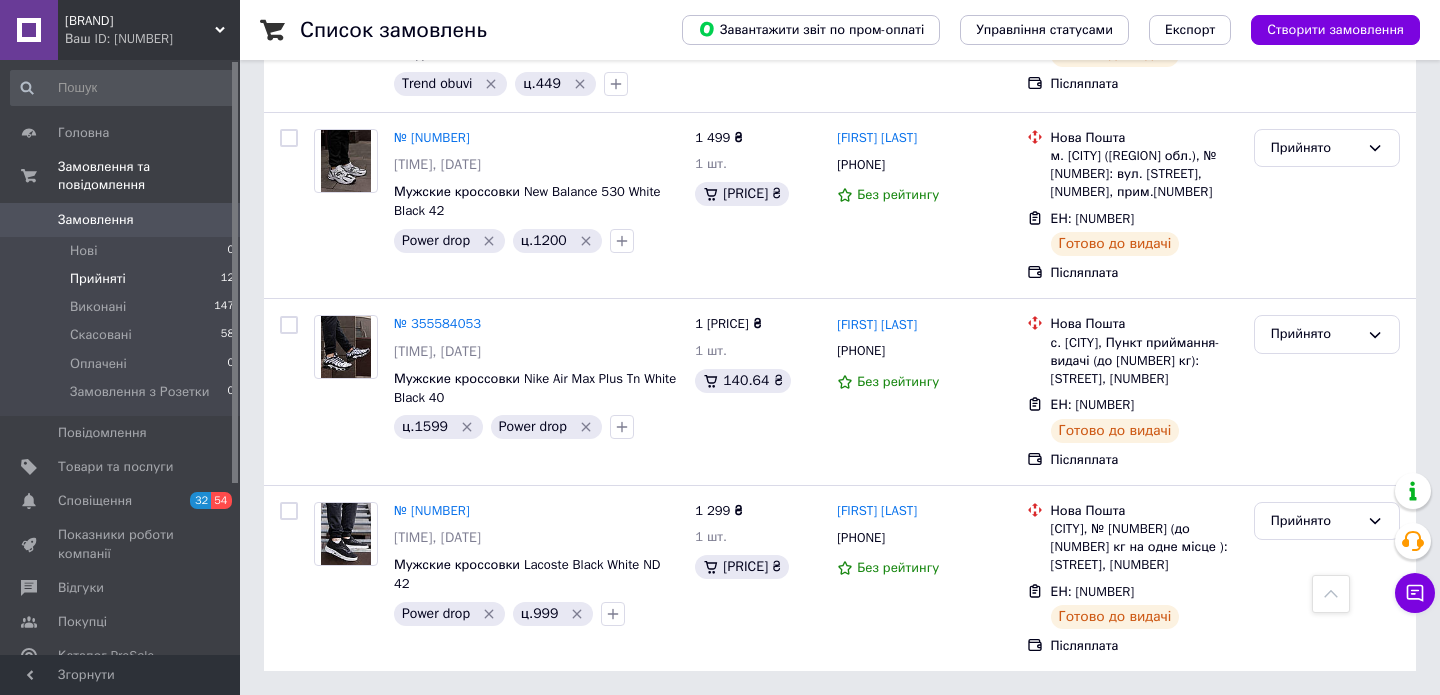 click on "Прийняті" at bounding box center [98, 279] 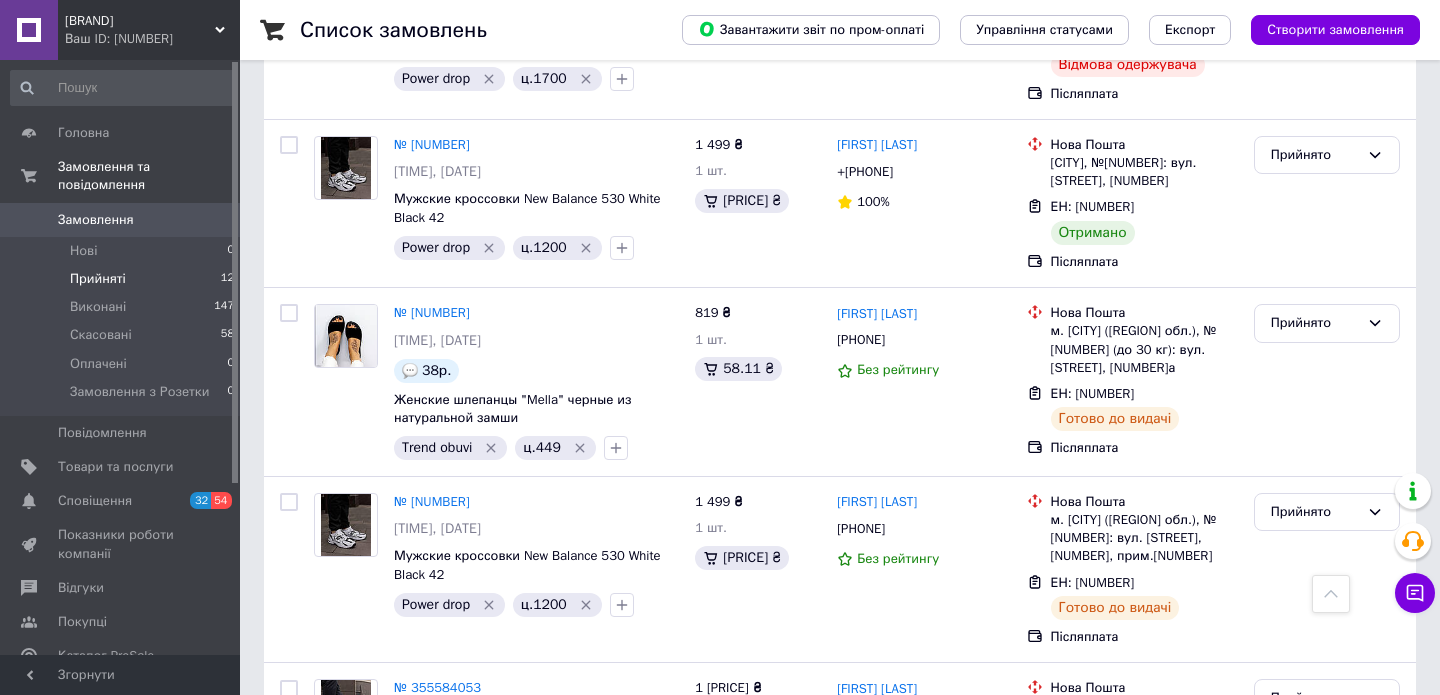 scroll, scrollTop: 1394, scrollLeft: 0, axis: vertical 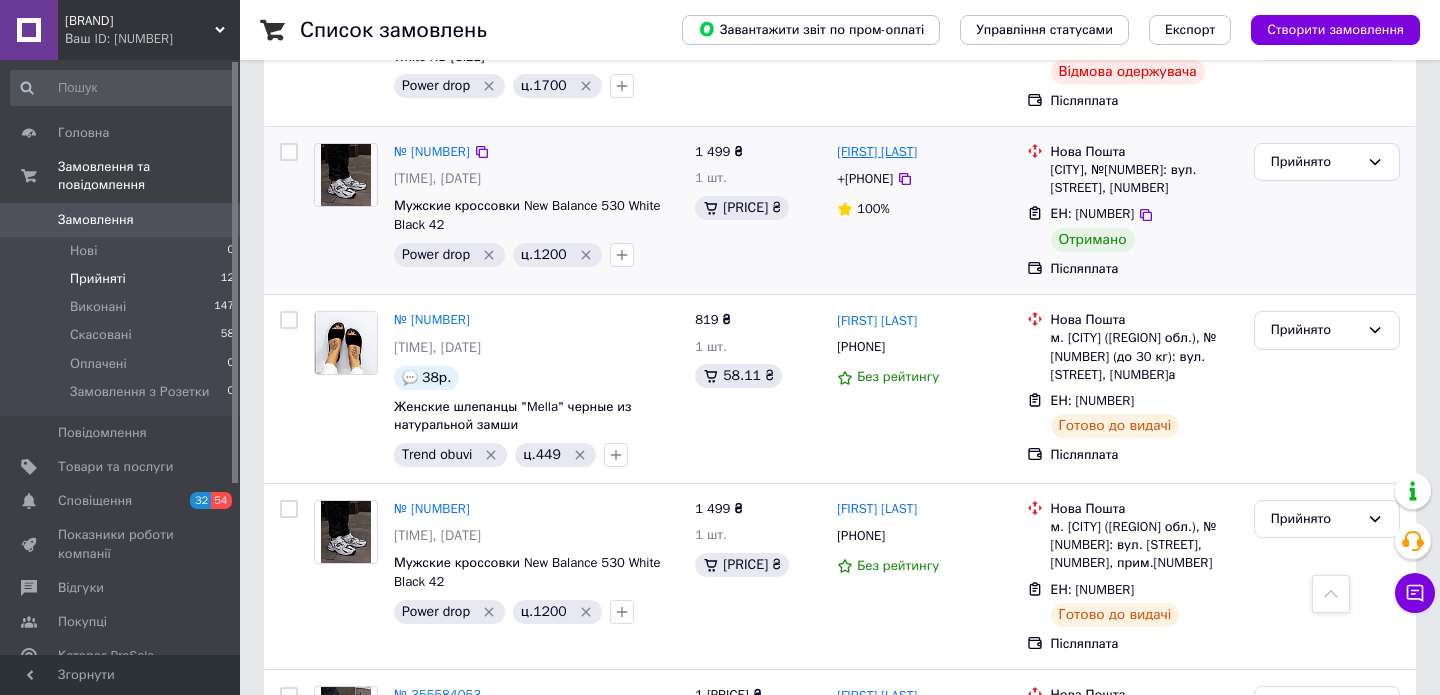 click on "[FIRST] [LAST]" at bounding box center (877, 152) 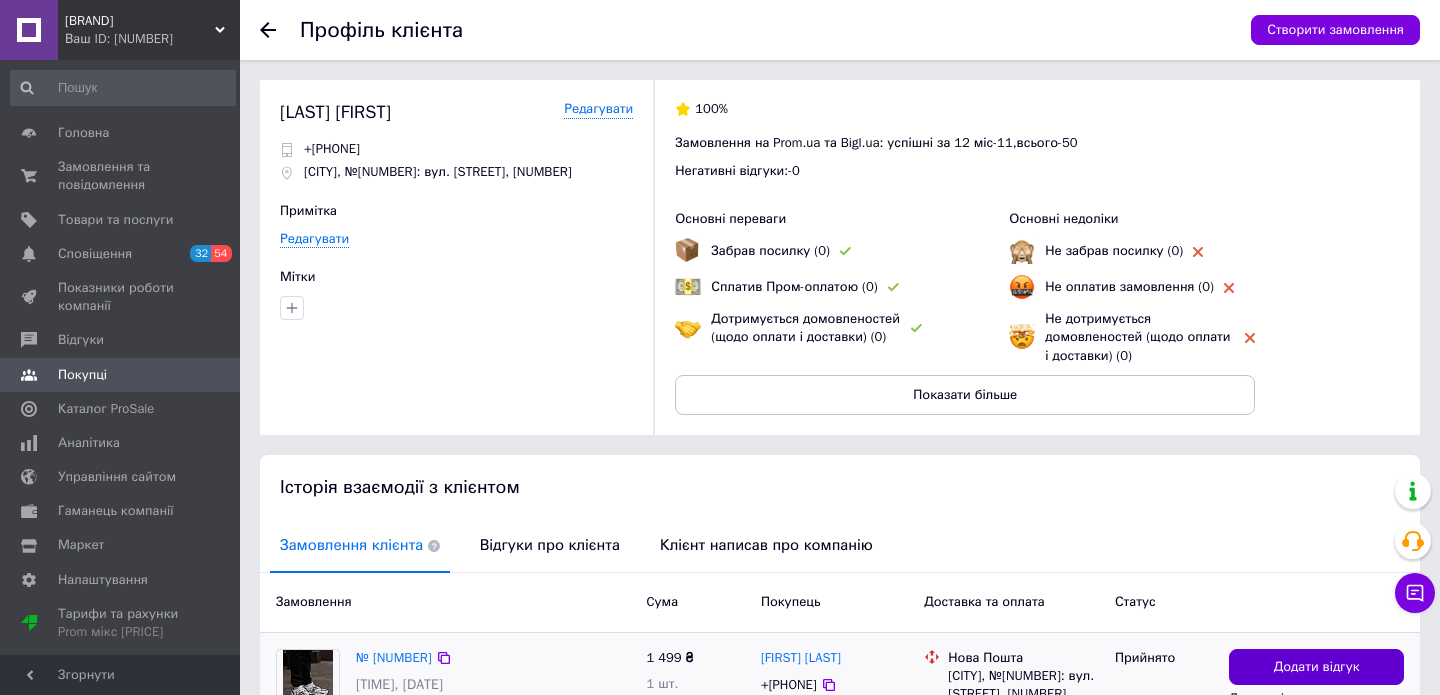 click on "Додати відгук" at bounding box center (1316, 667) 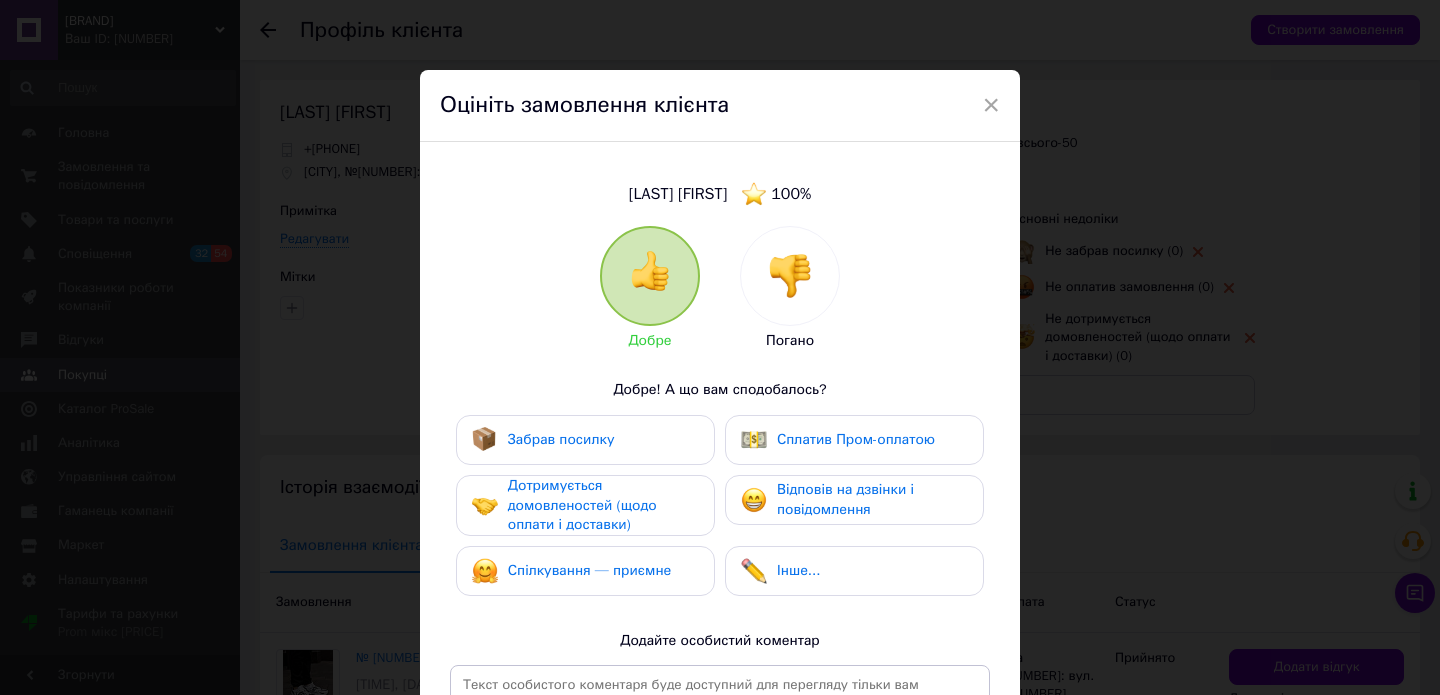 click on "Добре Погано Добре! А що вам сподобалось? Забрав посилку Сплатив Пром-оплатою Дотримується домовленостей (щодо оплати і доставки) Відповів на дзвінки і повідомлення Спілкування — приємне Інше... Додайте особистий коментар 0 з 500" at bounding box center [720, 538] 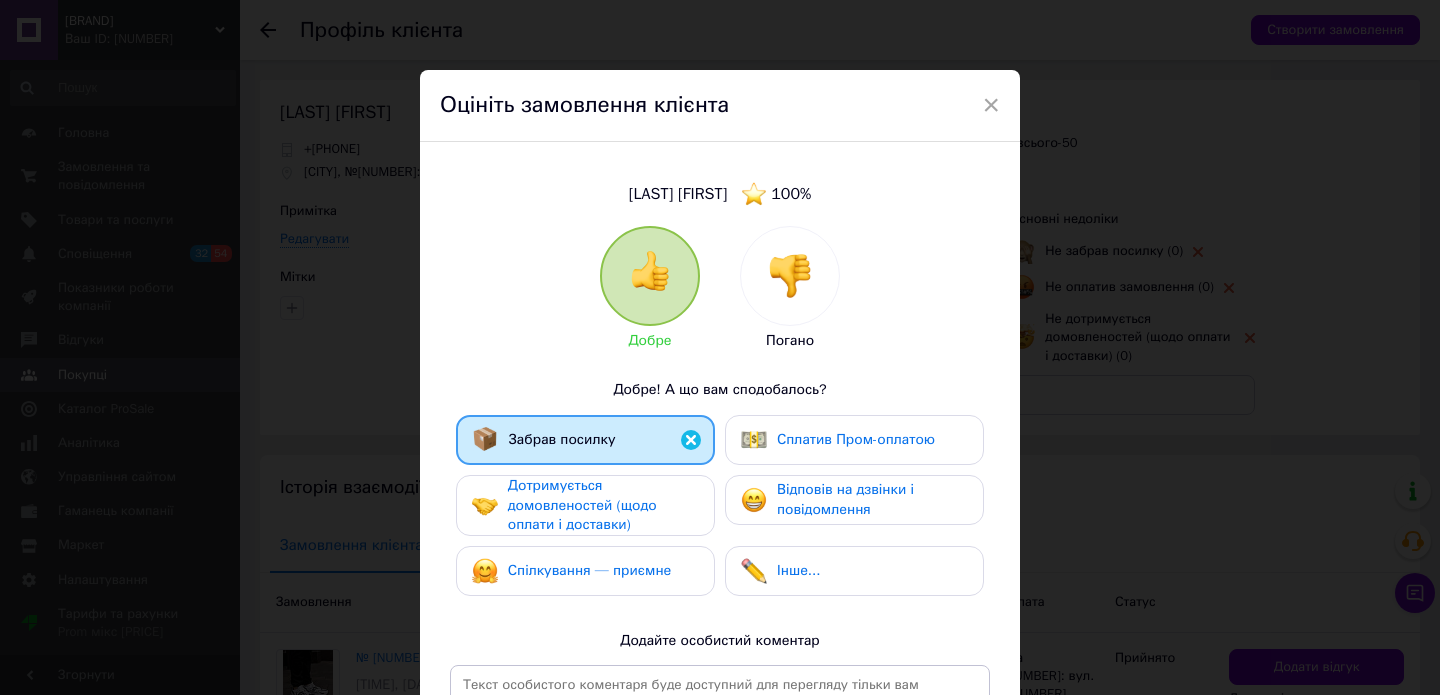 click on "Дотримується домовленостей (щодо оплати і доставки)" at bounding box center [582, 505] 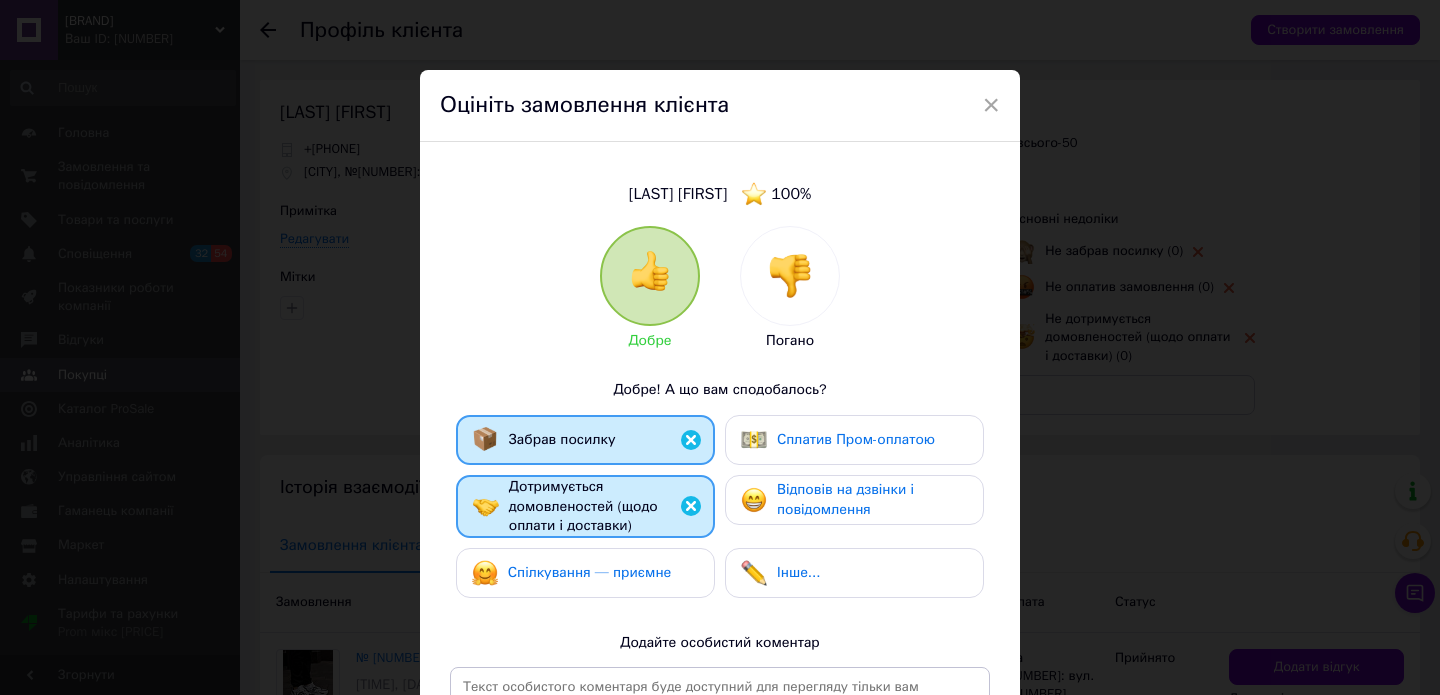 scroll, scrollTop: 292, scrollLeft: 0, axis: vertical 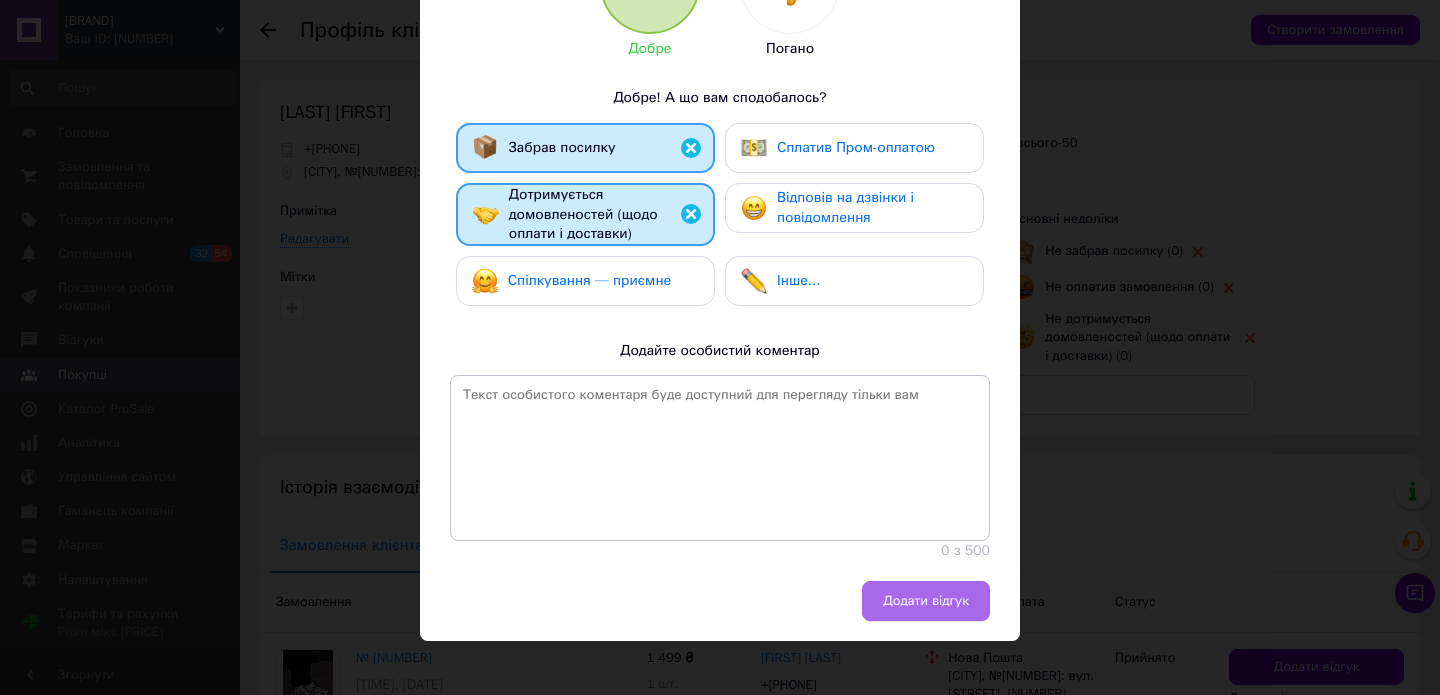 click on "Додати відгук" at bounding box center (926, 601) 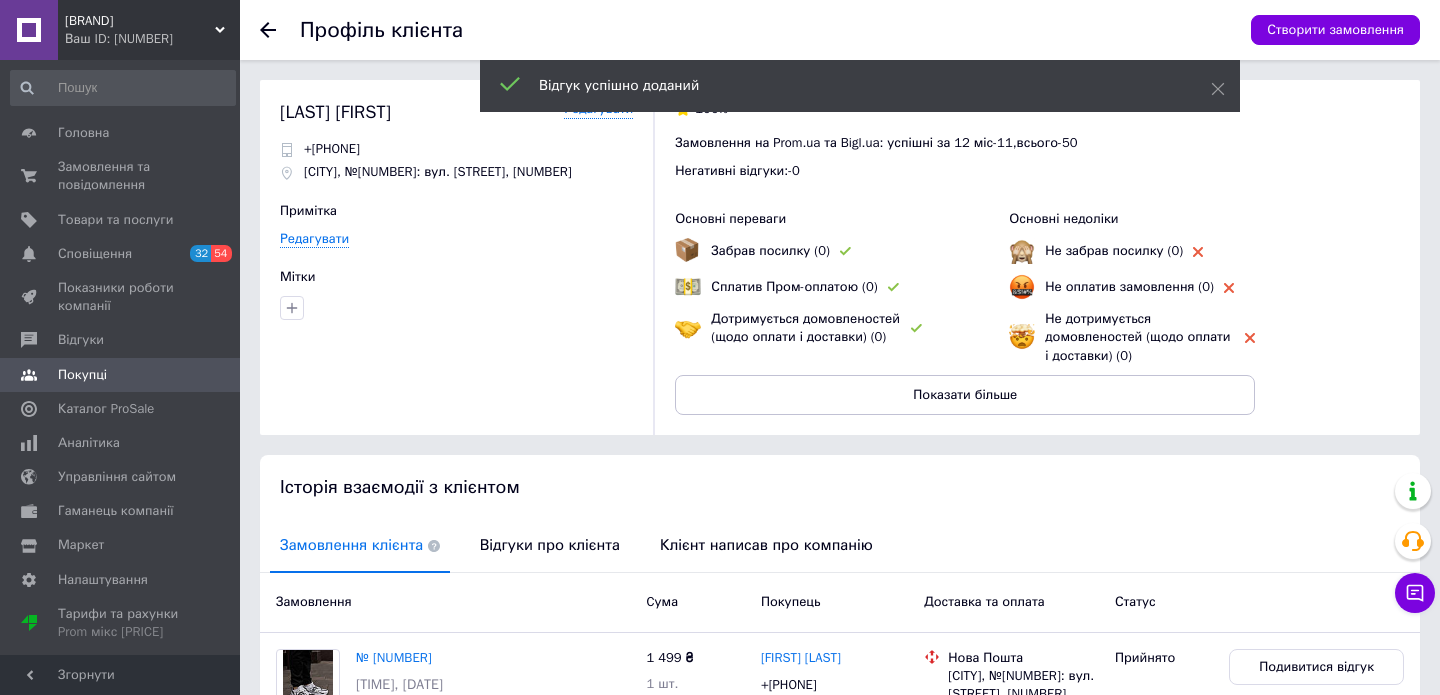 click 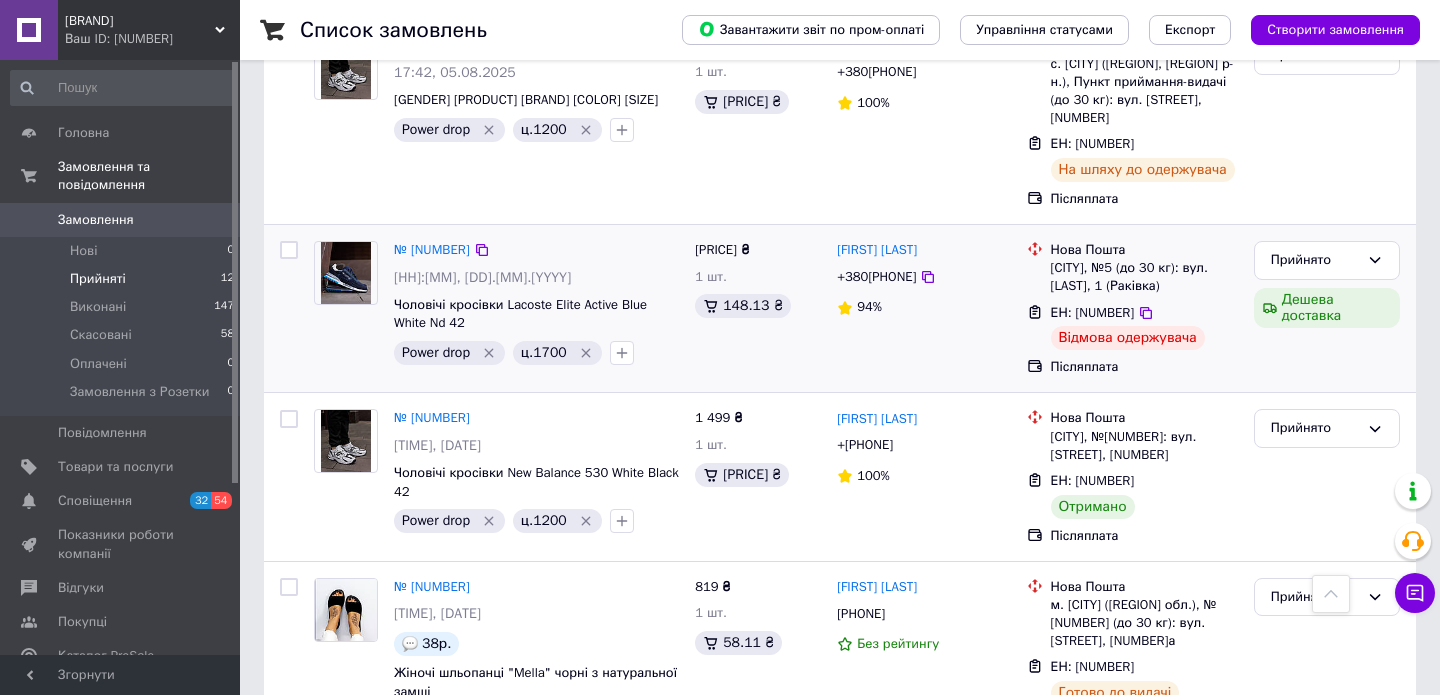 scroll, scrollTop: 1125, scrollLeft: 0, axis: vertical 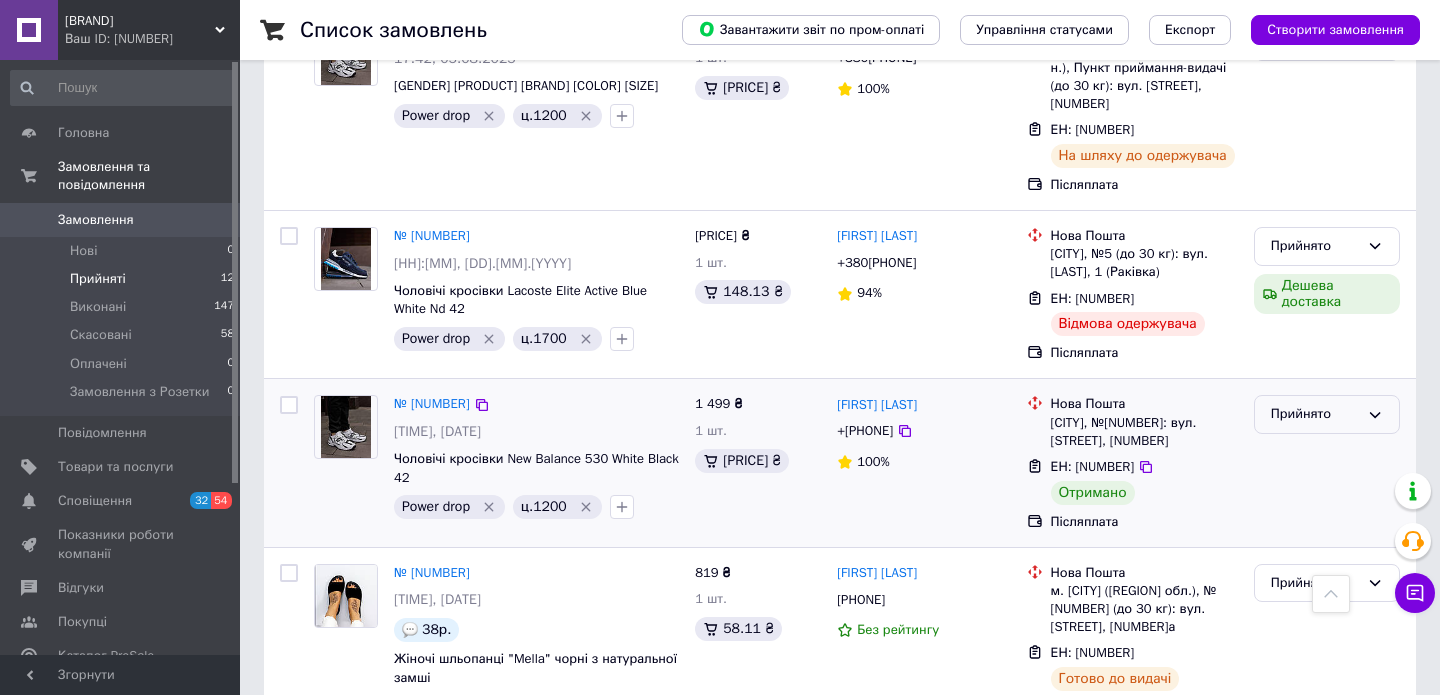 click on "Прийнято" at bounding box center [1327, 414] 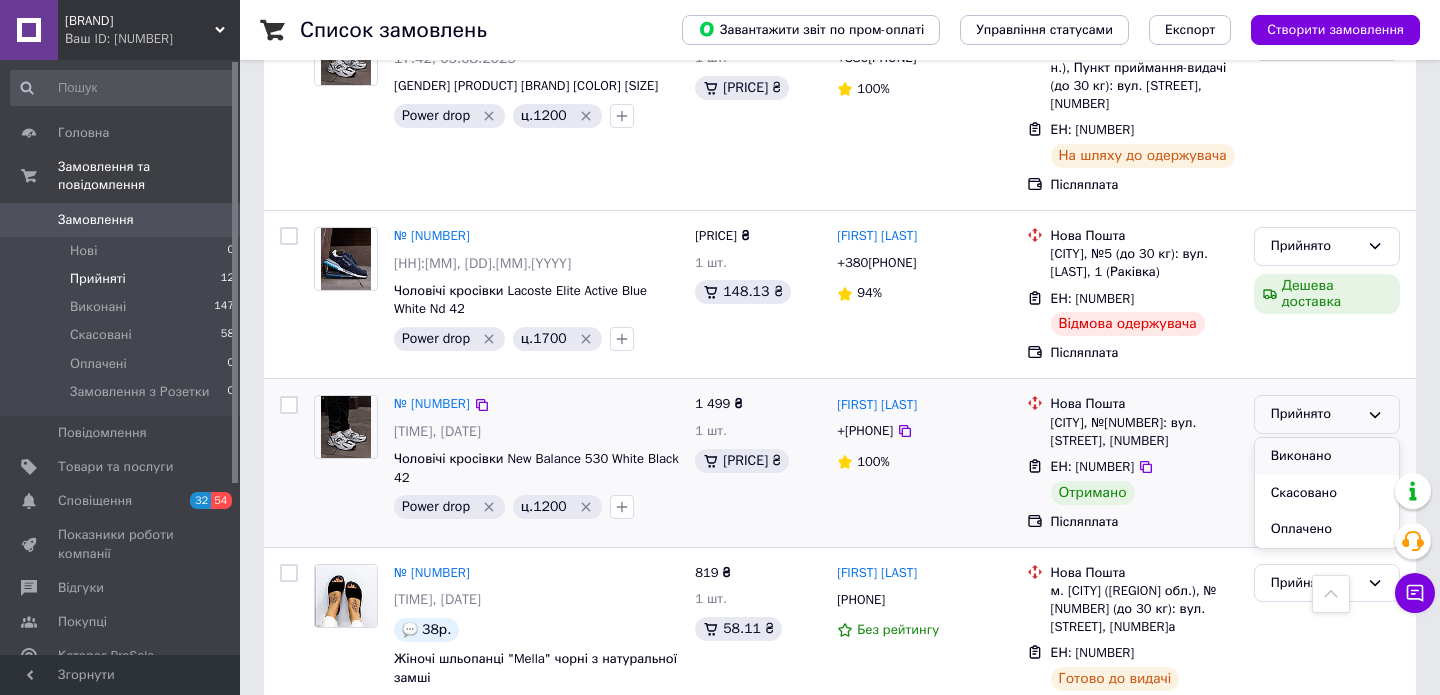 click on "Виконано" at bounding box center [1327, 456] 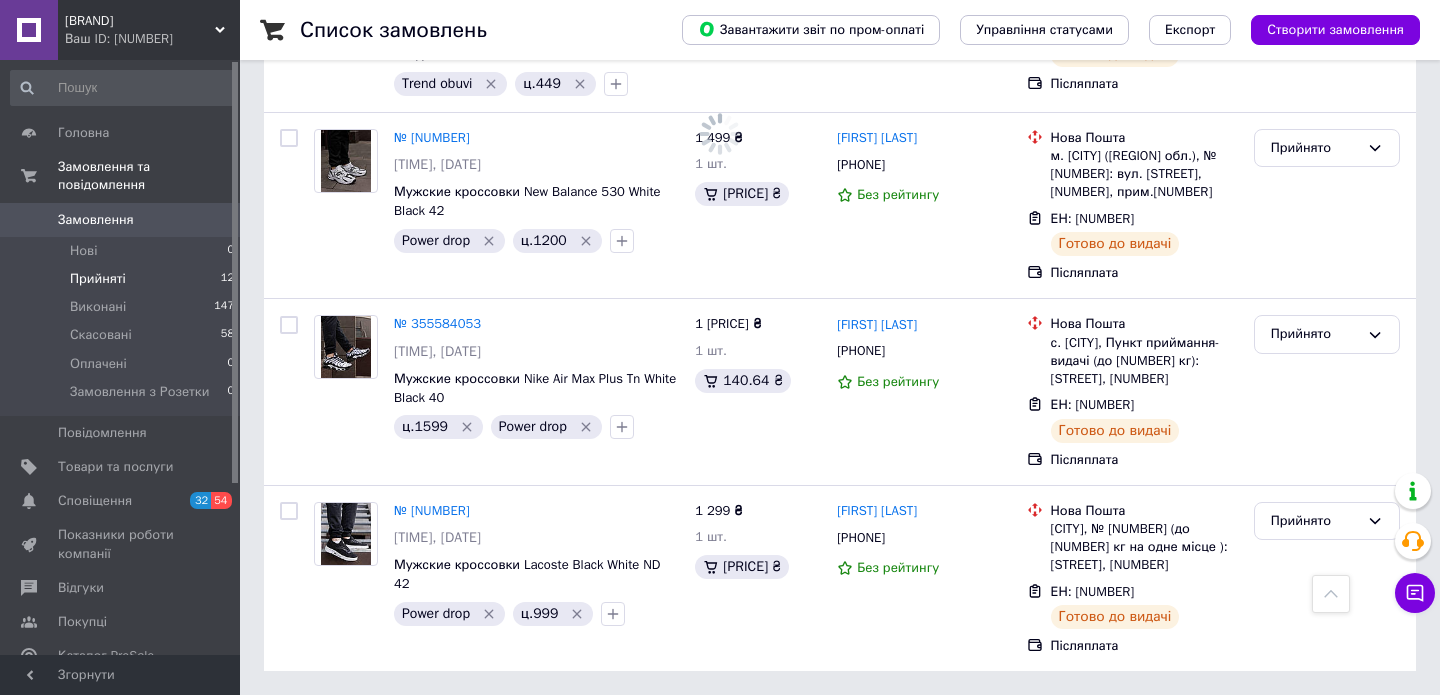 scroll, scrollTop: 0, scrollLeft: 0, axis: both 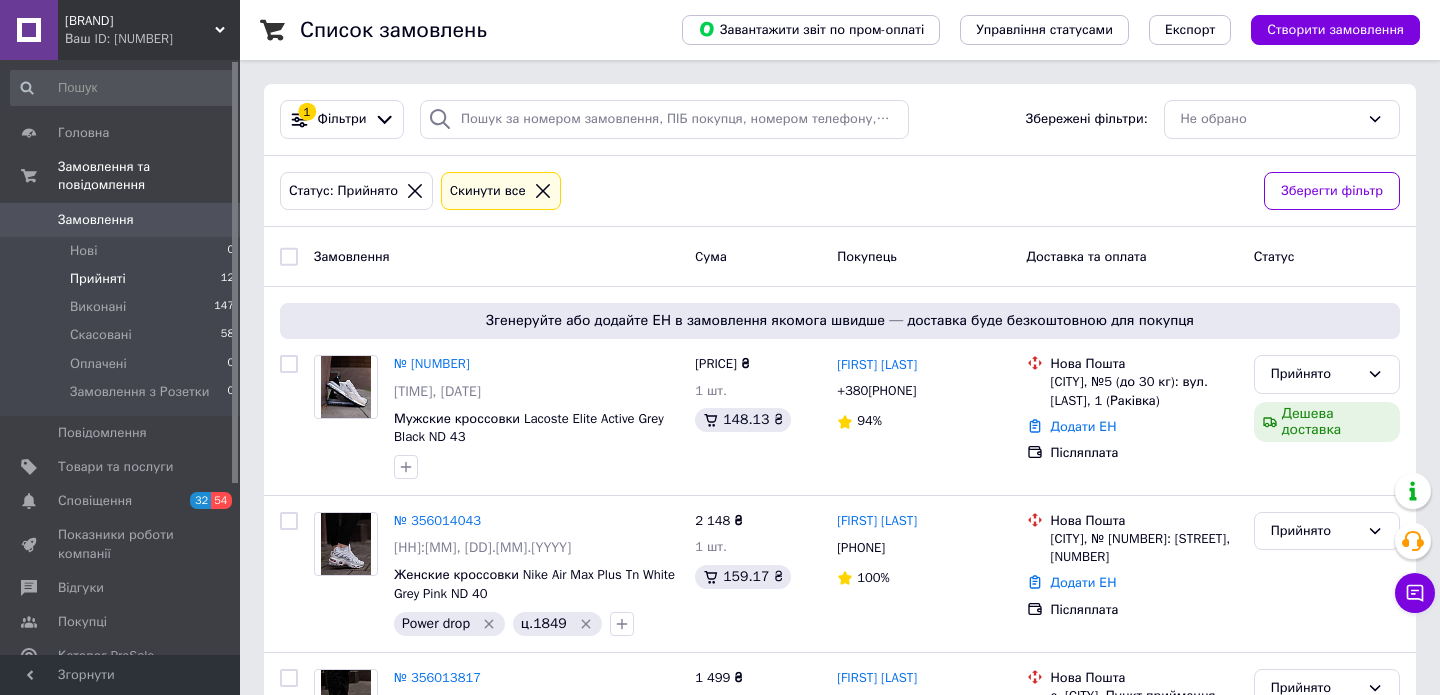 click on "Прийняті" at bounding box center (98, 279) 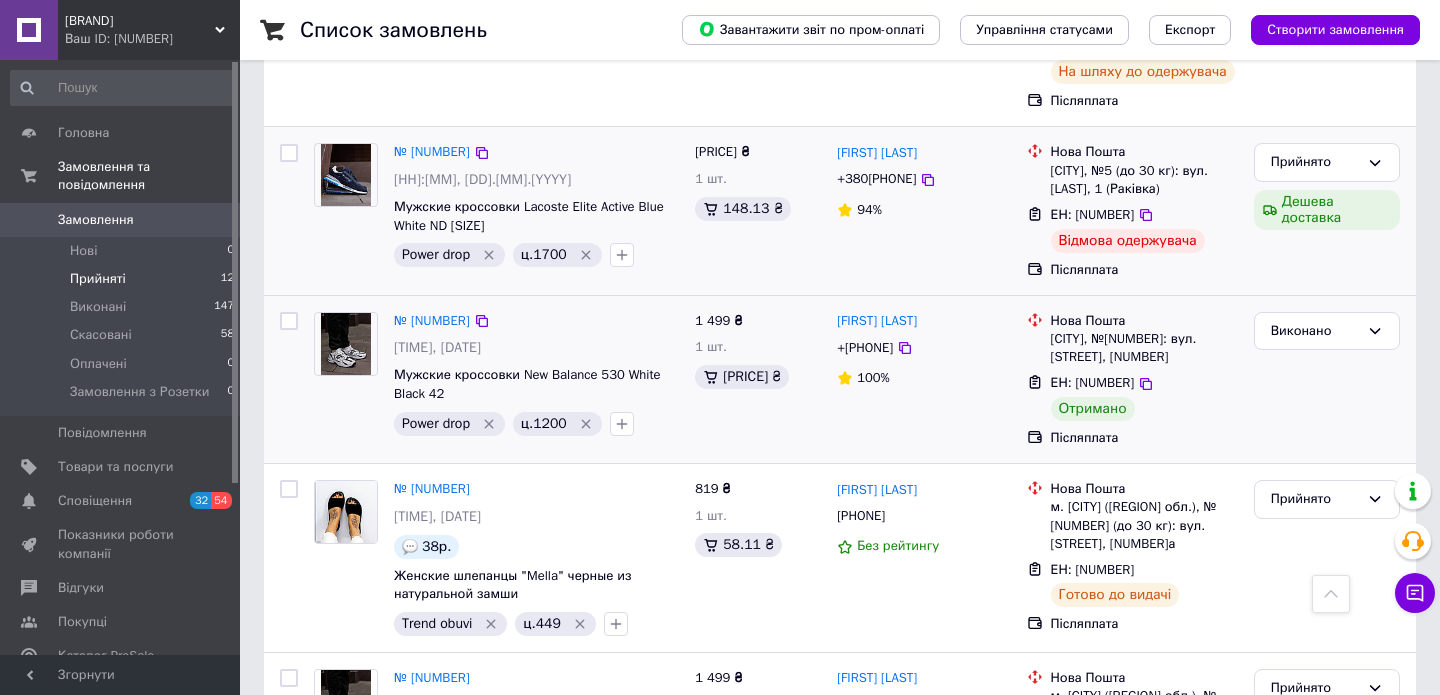 scroll, scrollTop: 1074, scrollLeft: 0, axis: vertical 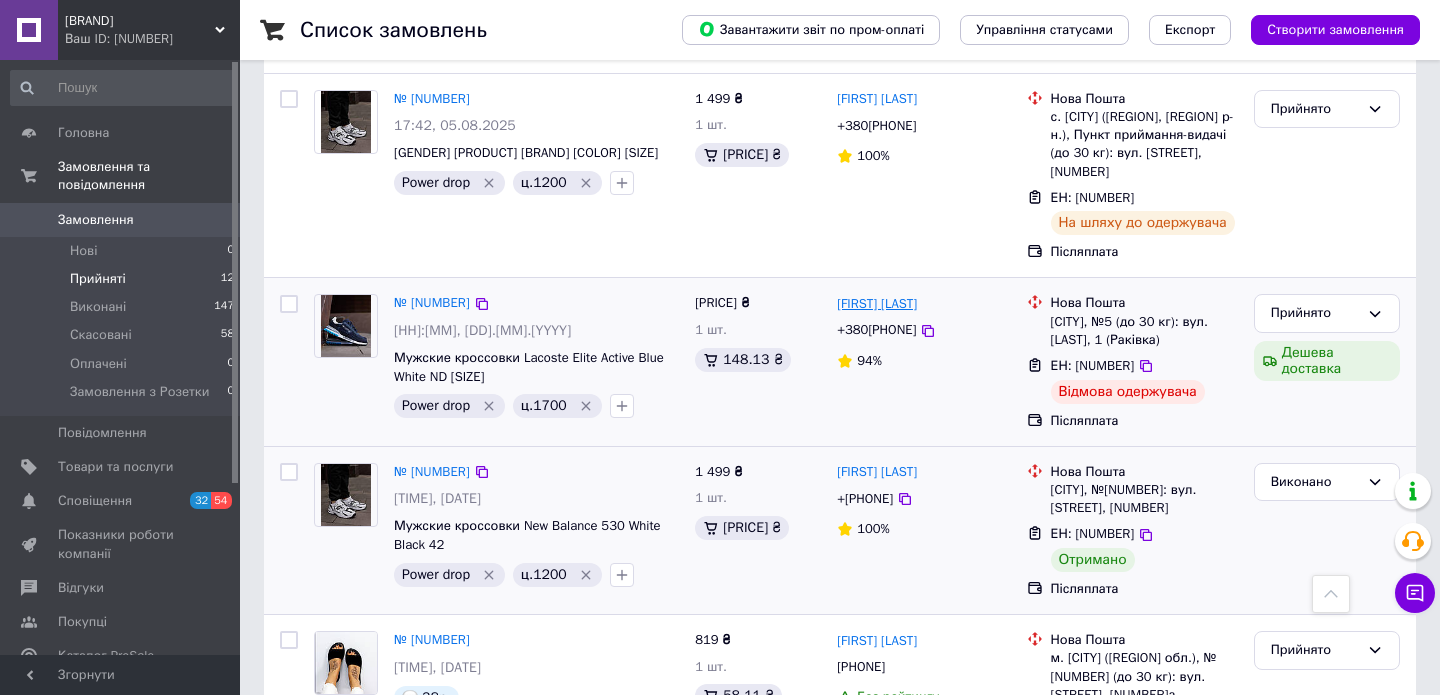 click on "[FIRST] [LAST]" at bounding box center (877, 304) 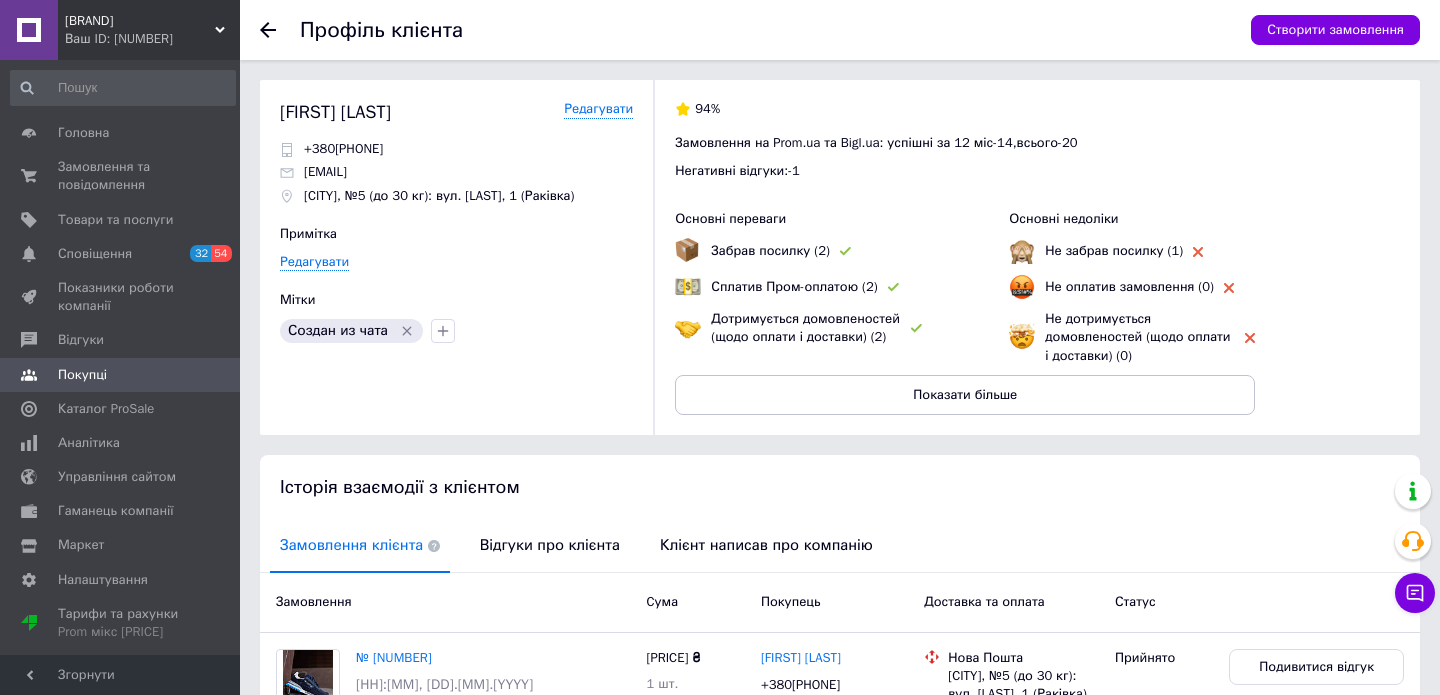 scroll, scrollTop: 237, scrollLeft: 0, axis: vertical 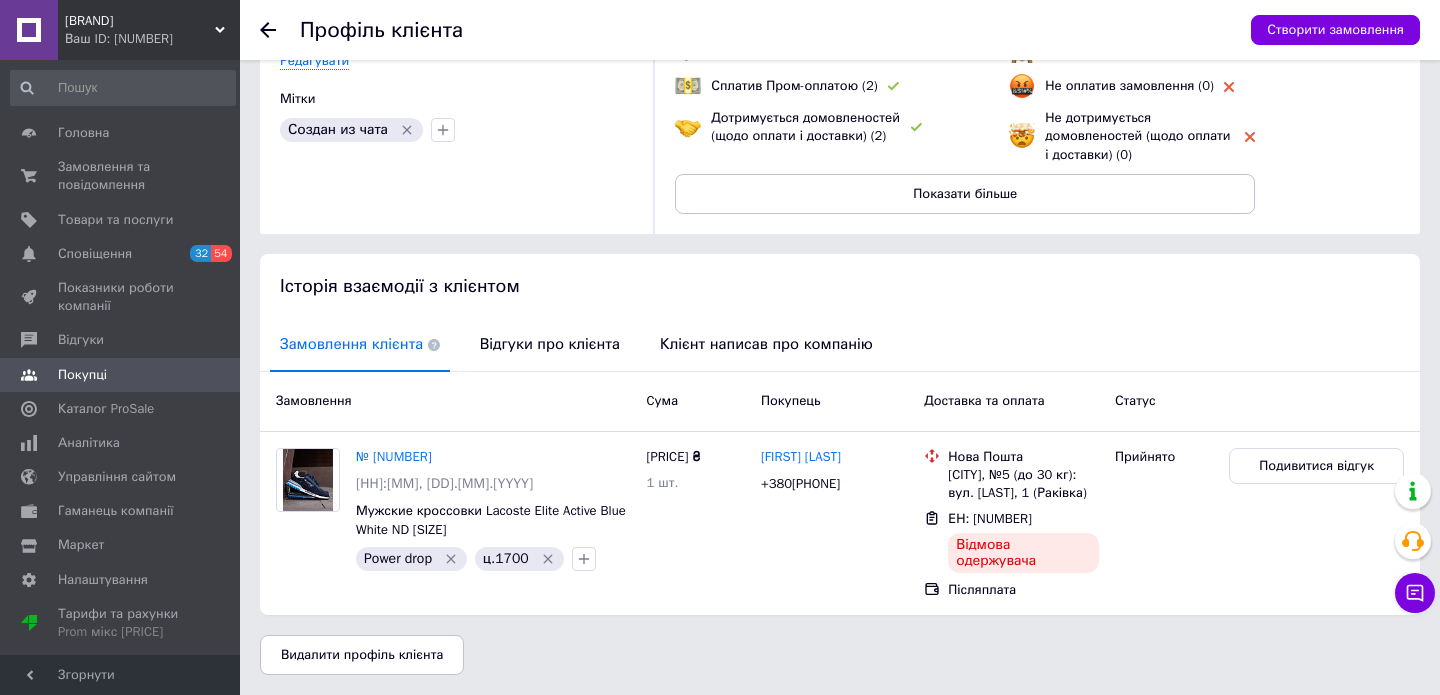 click on "Профіль клієнта Створити замовлення" at bounding box center [840, 30] 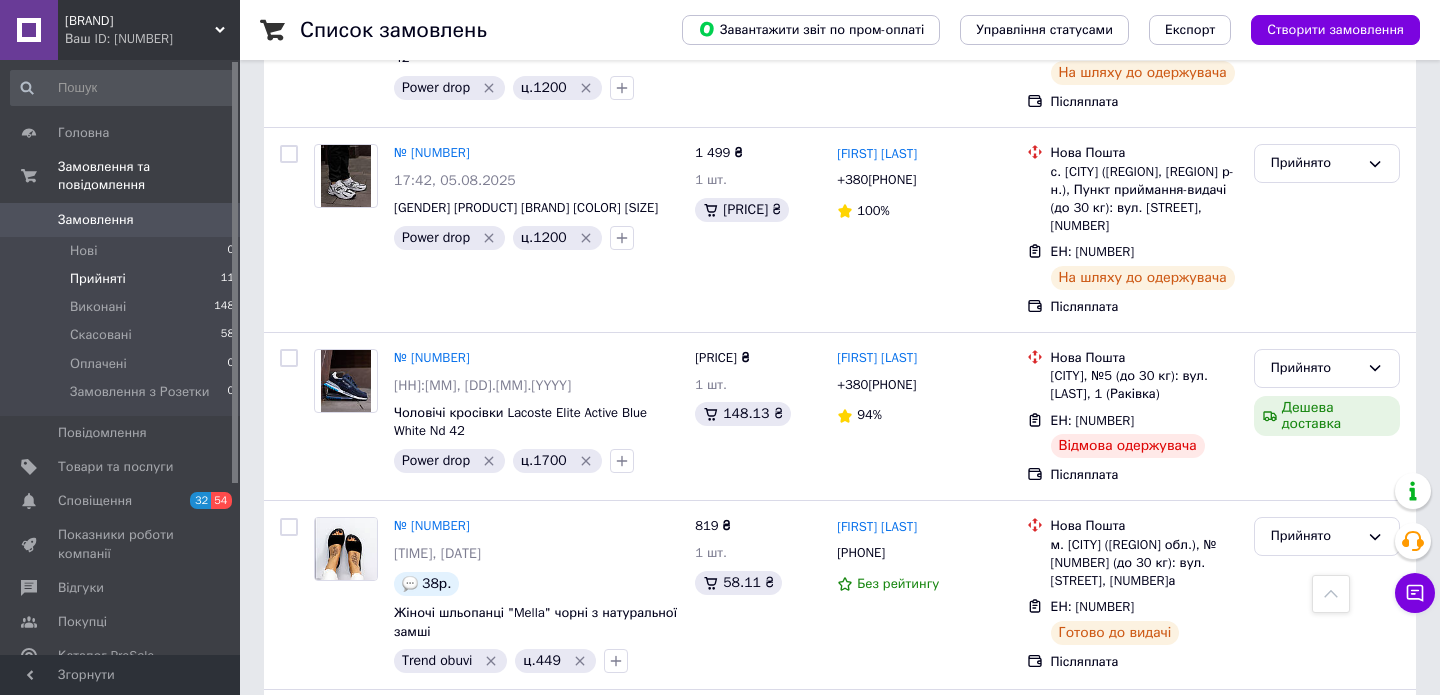 scroll, scrollTop: 1045, scrollLeft: 0, axis: vertical 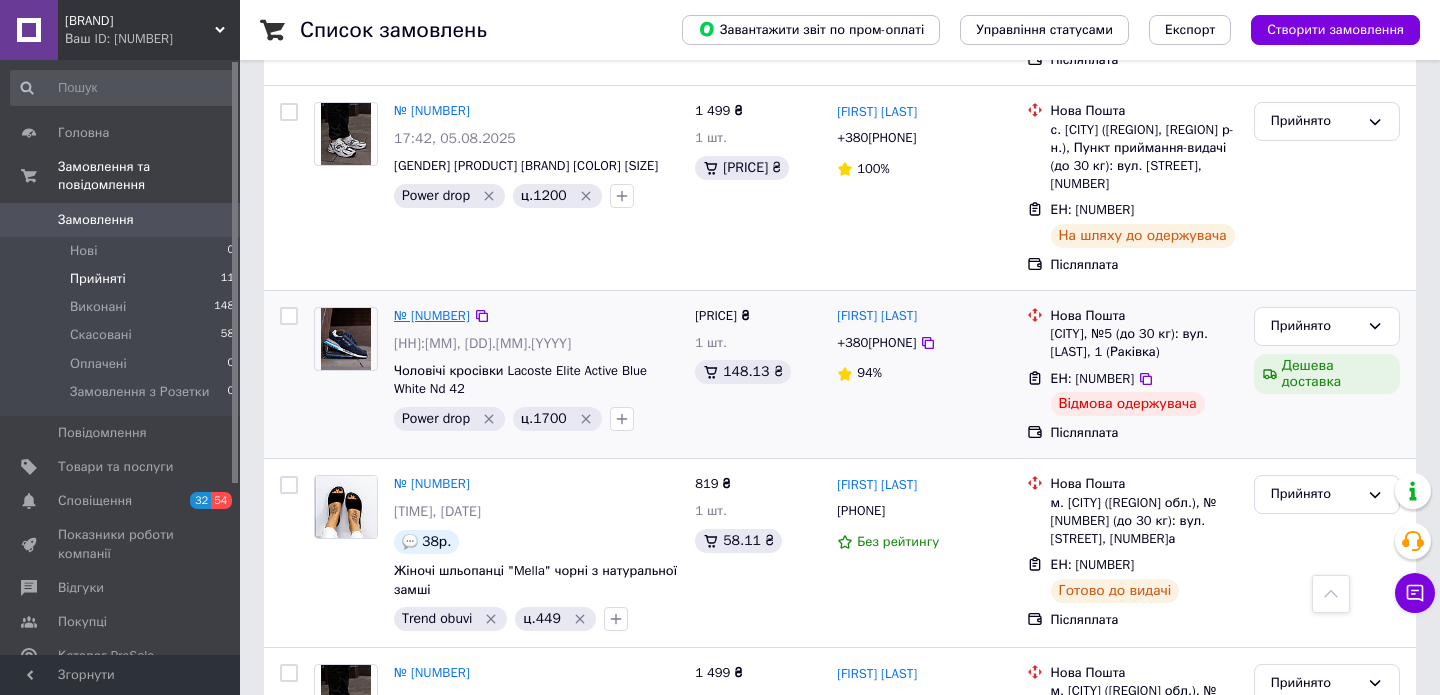 click on "№ [NUMBER]" at bounding box center (432, 315) 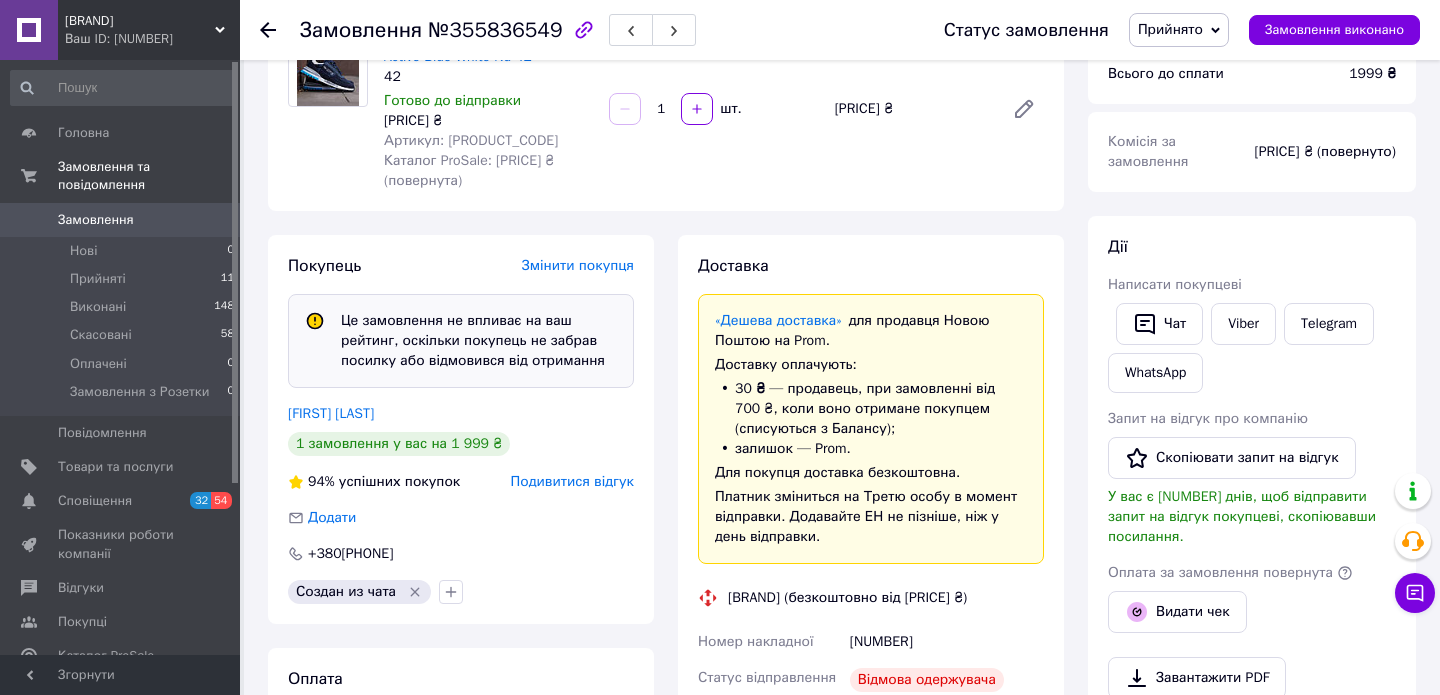 scroll, scrollTop: 15, scrollLeft: 0, axis: vertical 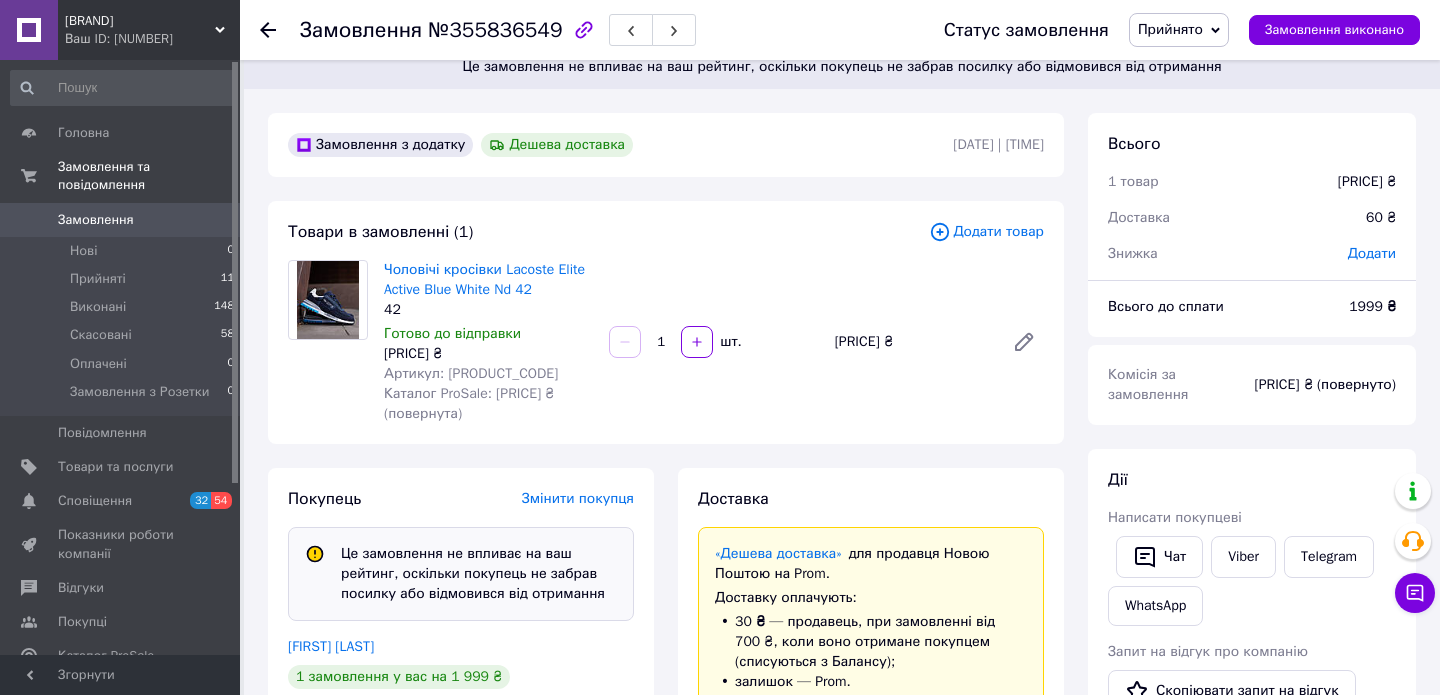 click 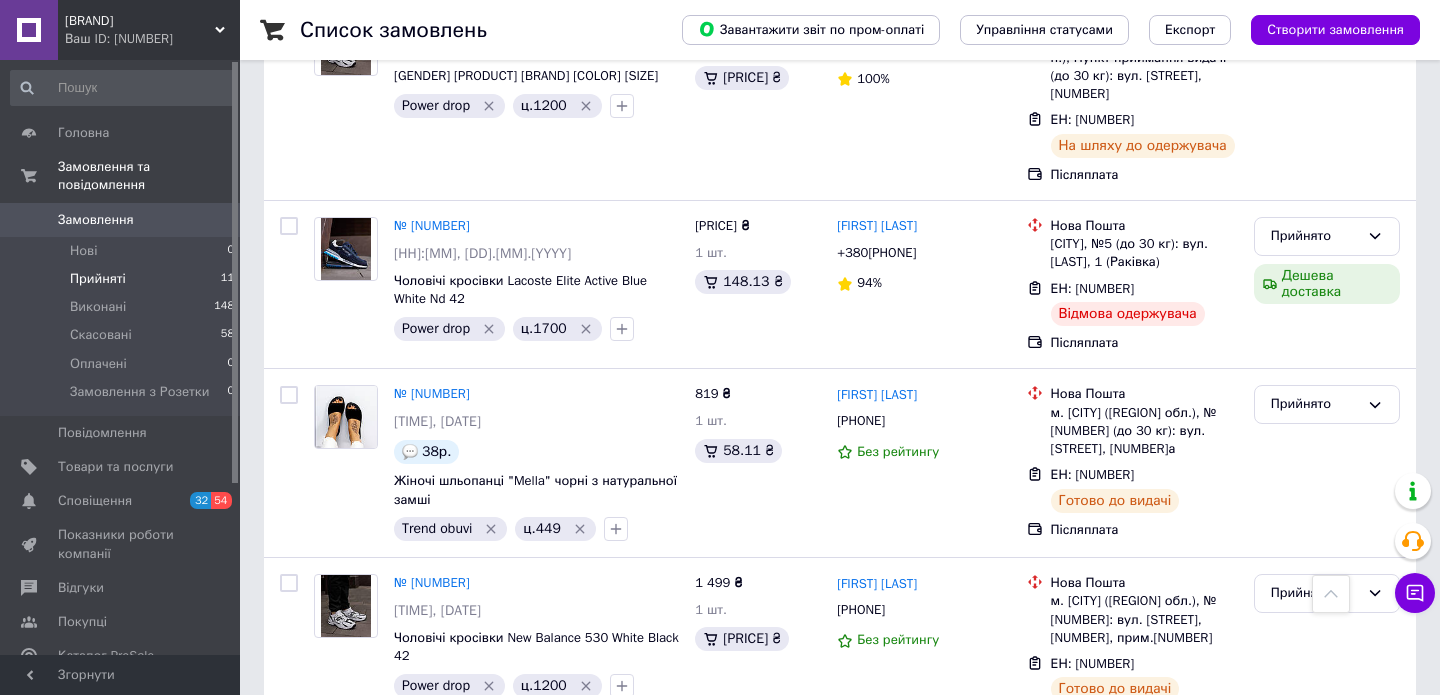 scroll, scrollTop: 1137, scrollLeft: 0, axis: vertical 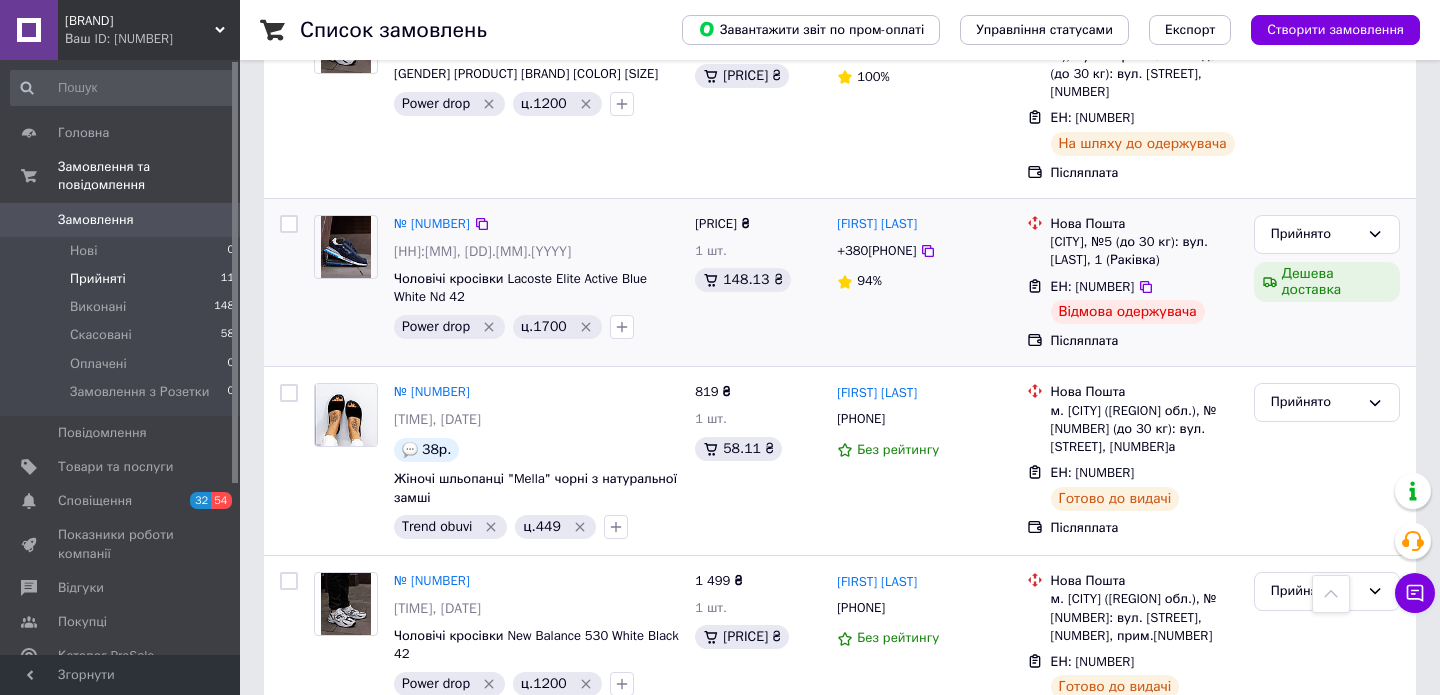 click on "Прийнято Дешева доставка" at bounding box center (1327, 282) 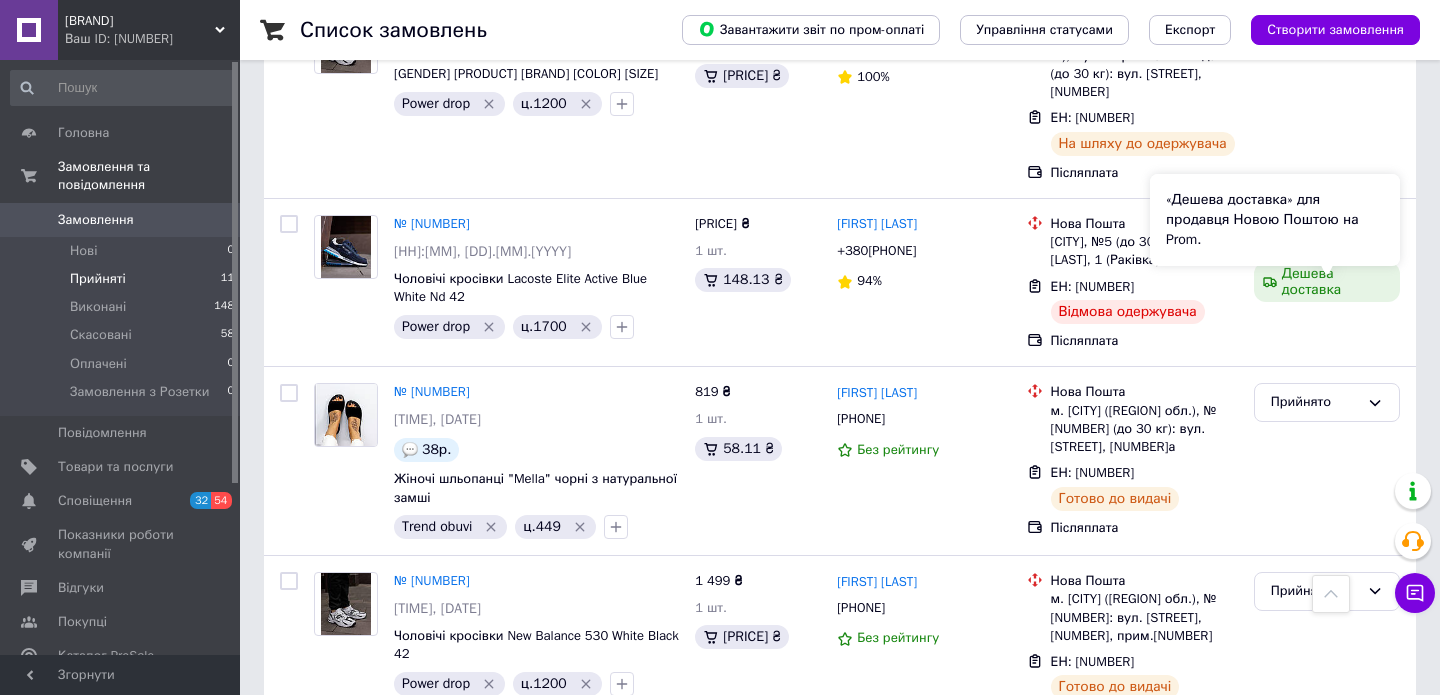click on "«Дешева доставка» для продавця Новою Поштою на Prom." at bounding box center [1275, 220] 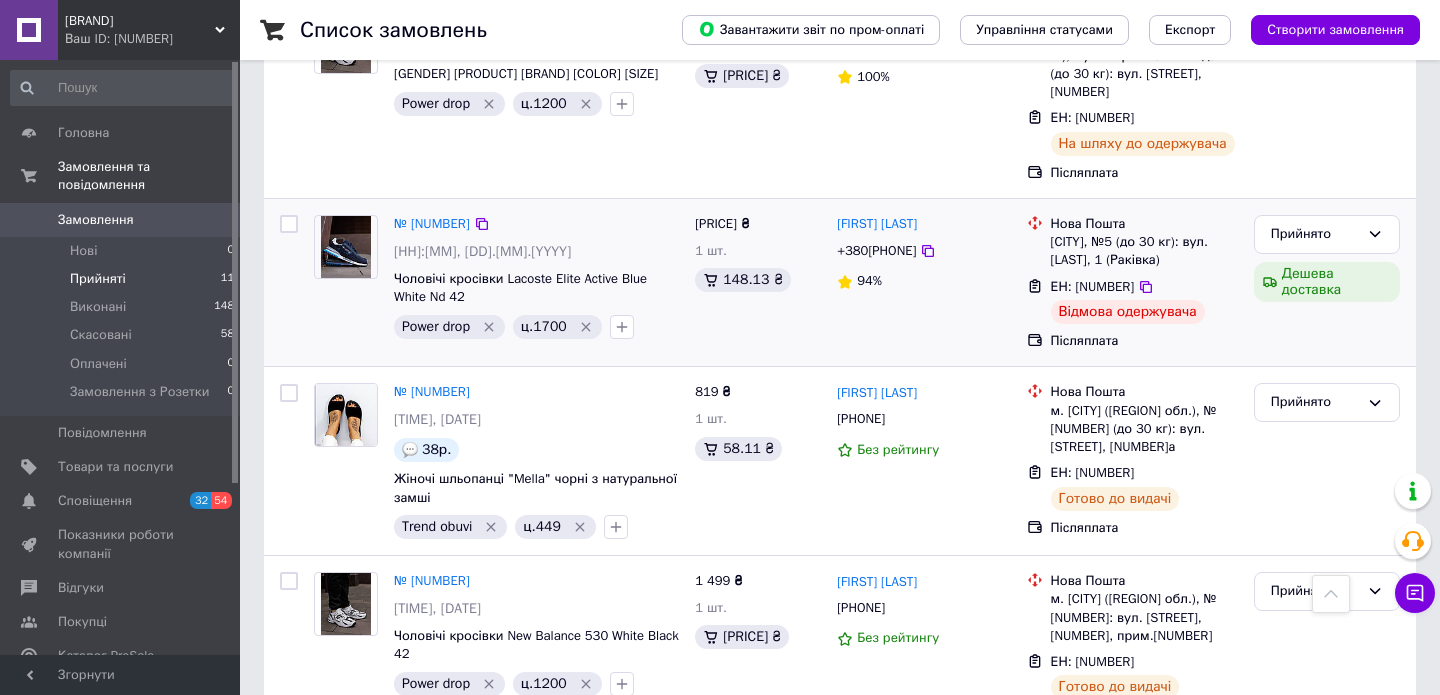 click on "Прийнято Дешева доставка" at bounding box center (1327, 282) 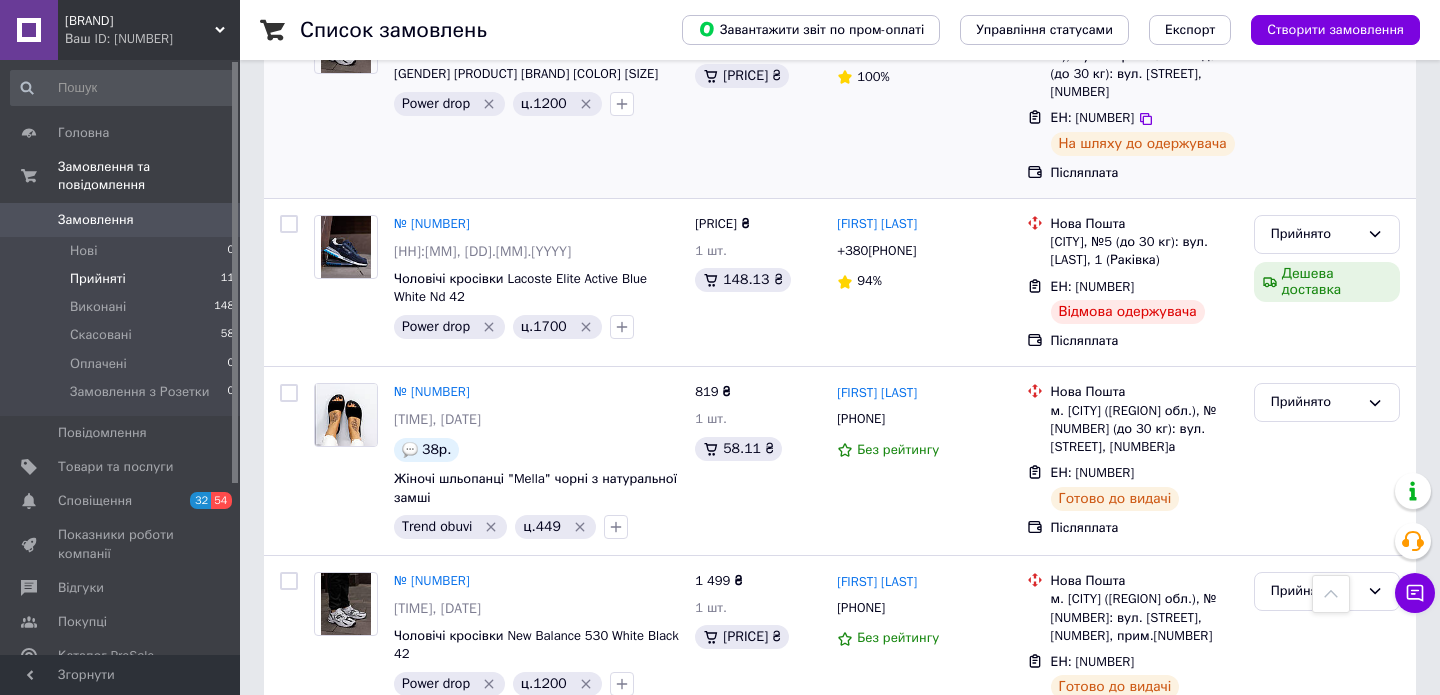 click on "[FIRST] [LAST] +380[PHONE]" at bounding box center [923, 96] 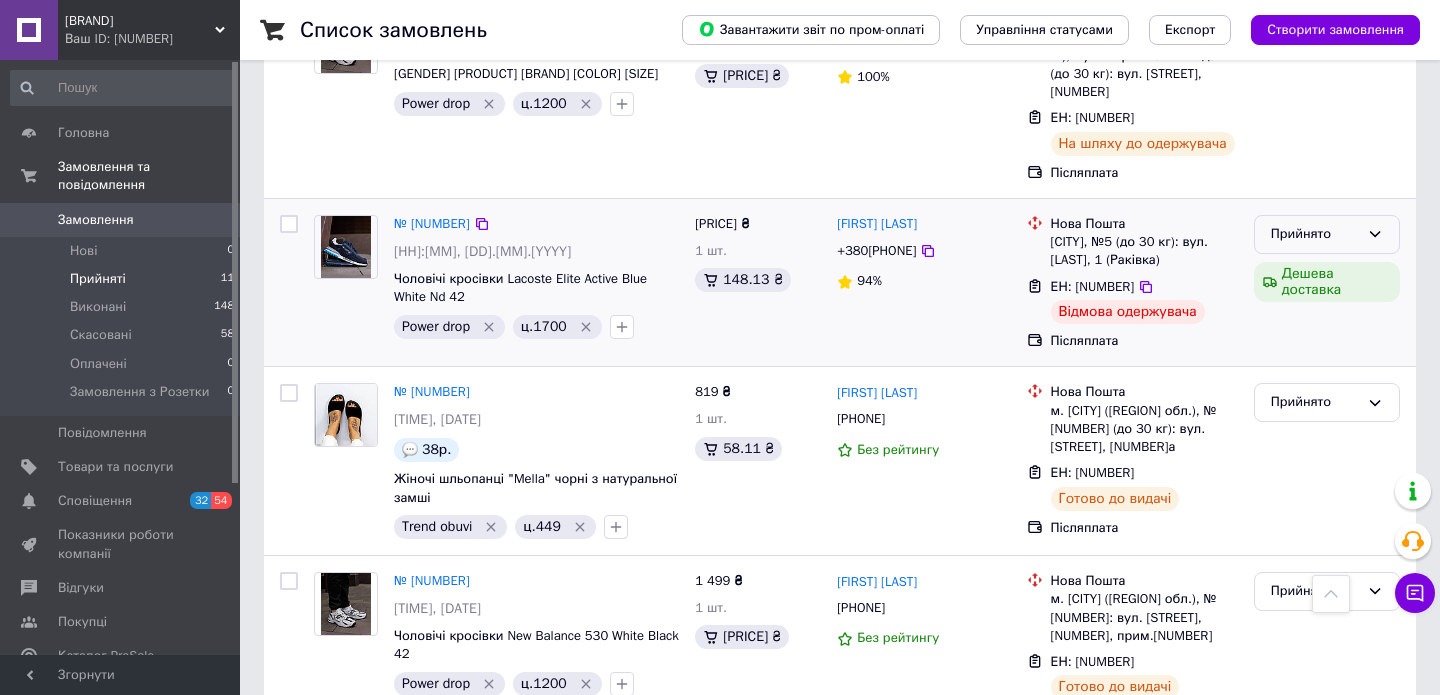 click on "Прийнято" at bounding box center (1327, 234) 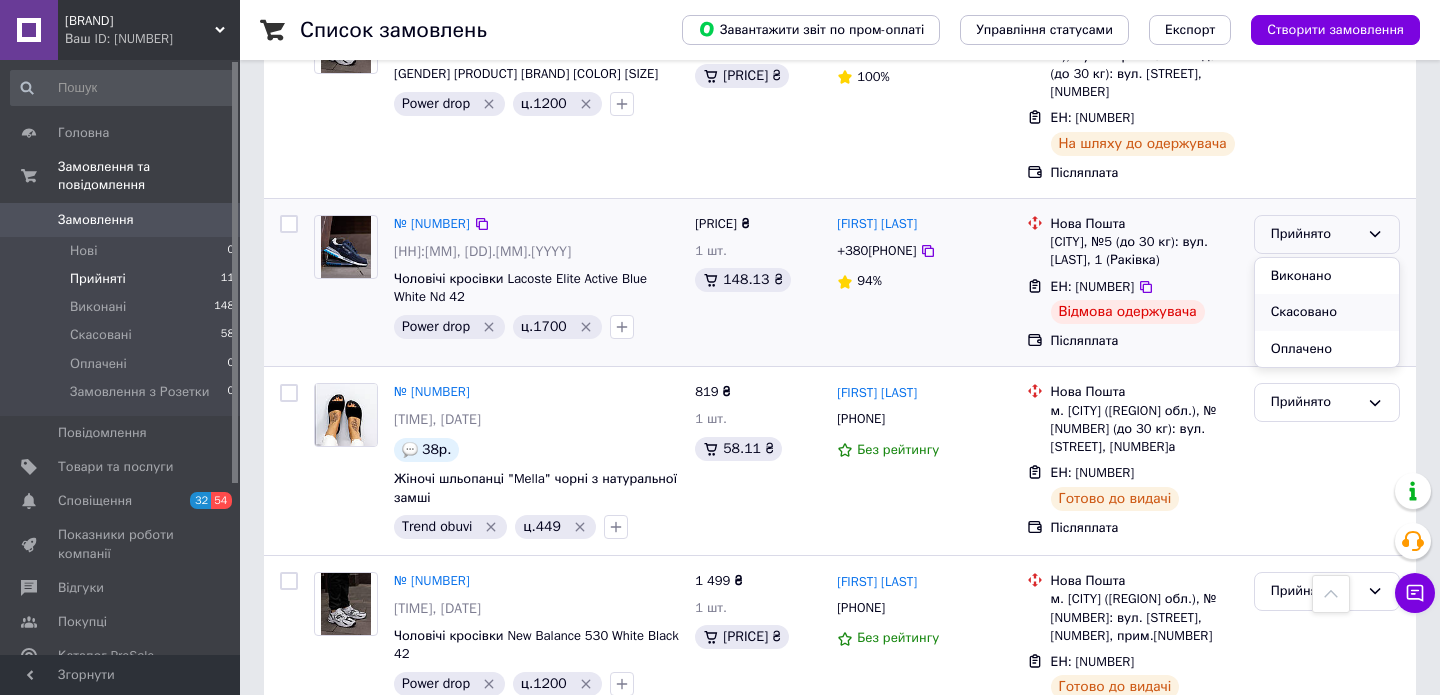 click on "Скасовано" at bounding box center (1327, 312) 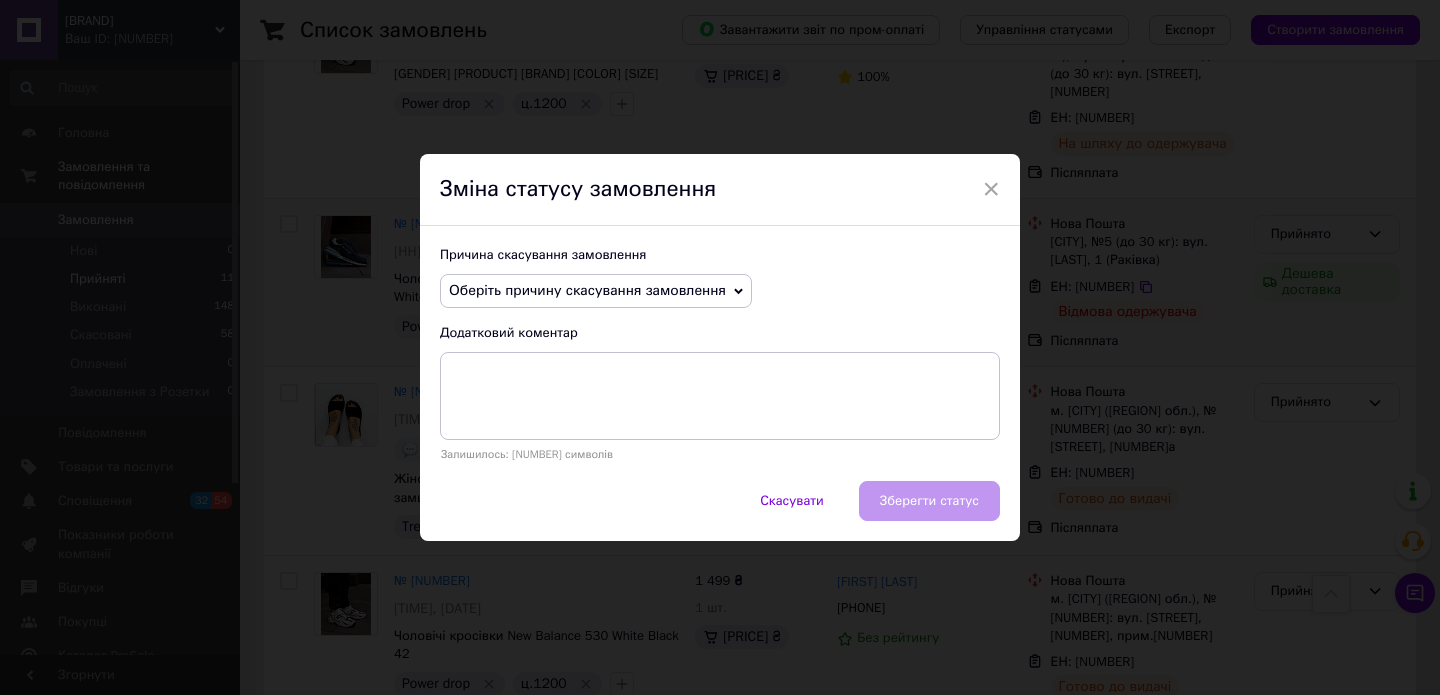 click on "Оберіть причину скасування замовлення" at bounding box center [587, 290] 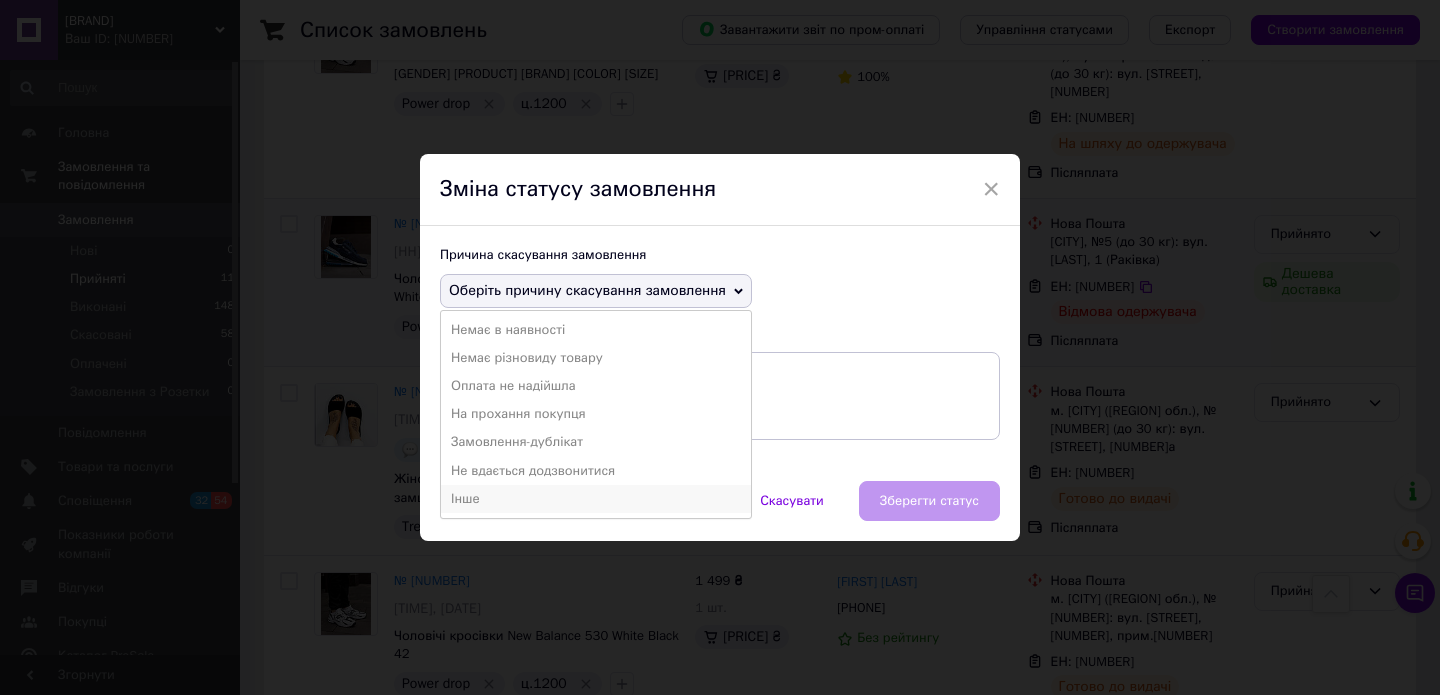 click on "Інше" at bounding box center (596, 499) 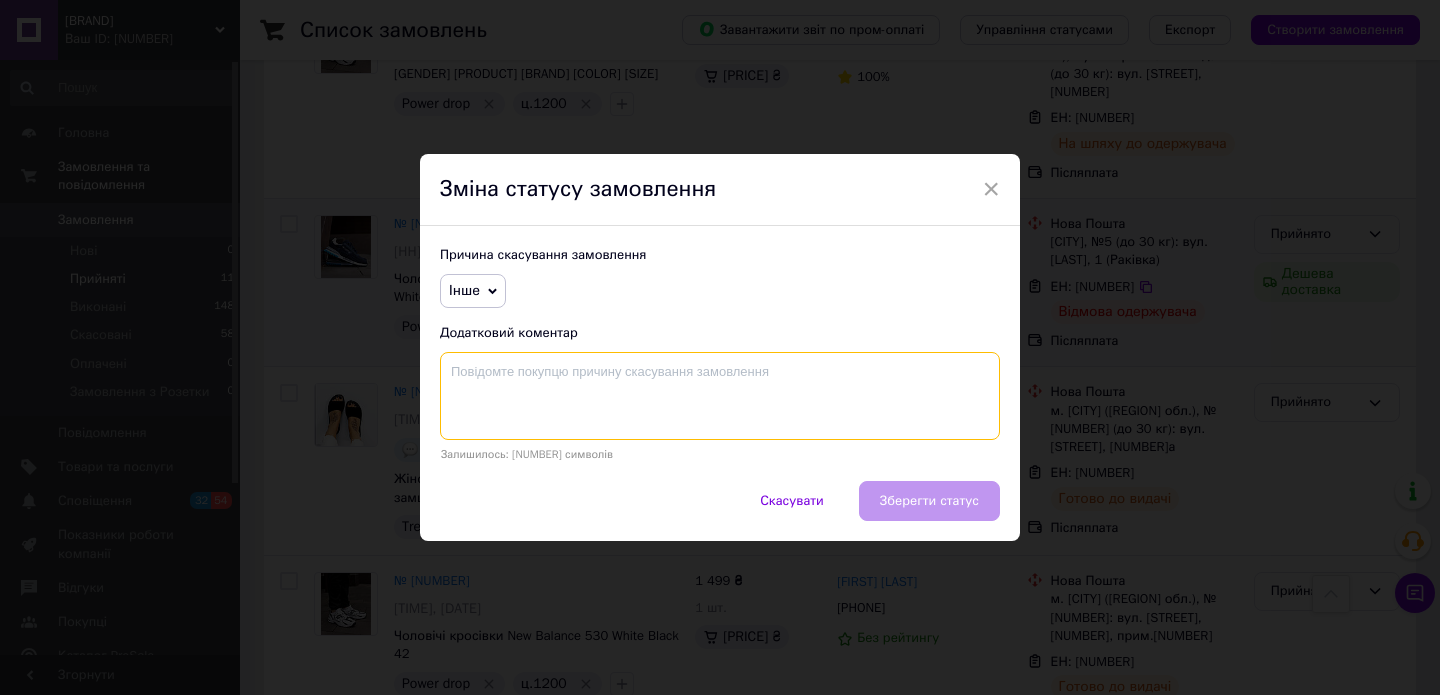 click at bounding box center (720, 396) 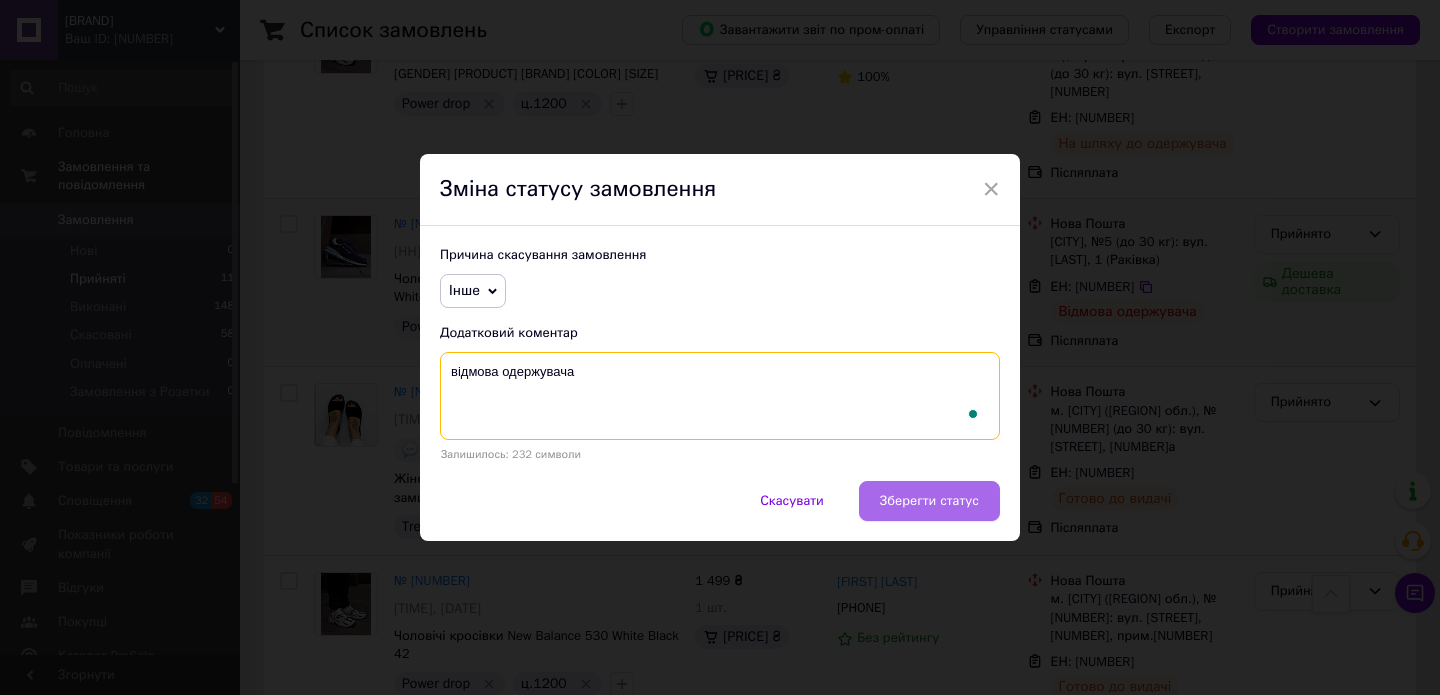 type on "відмова одержувача" 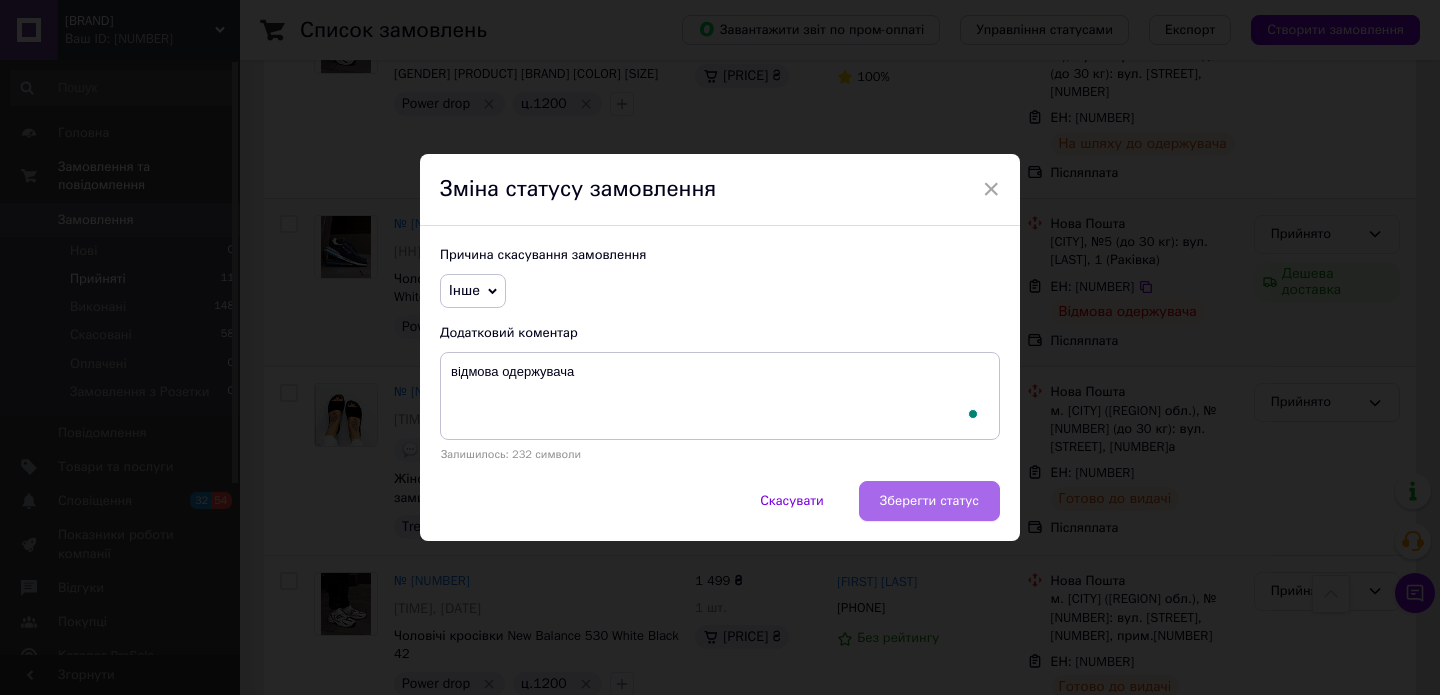 click on "Зберегти статус" at bounding box center [929, 501] 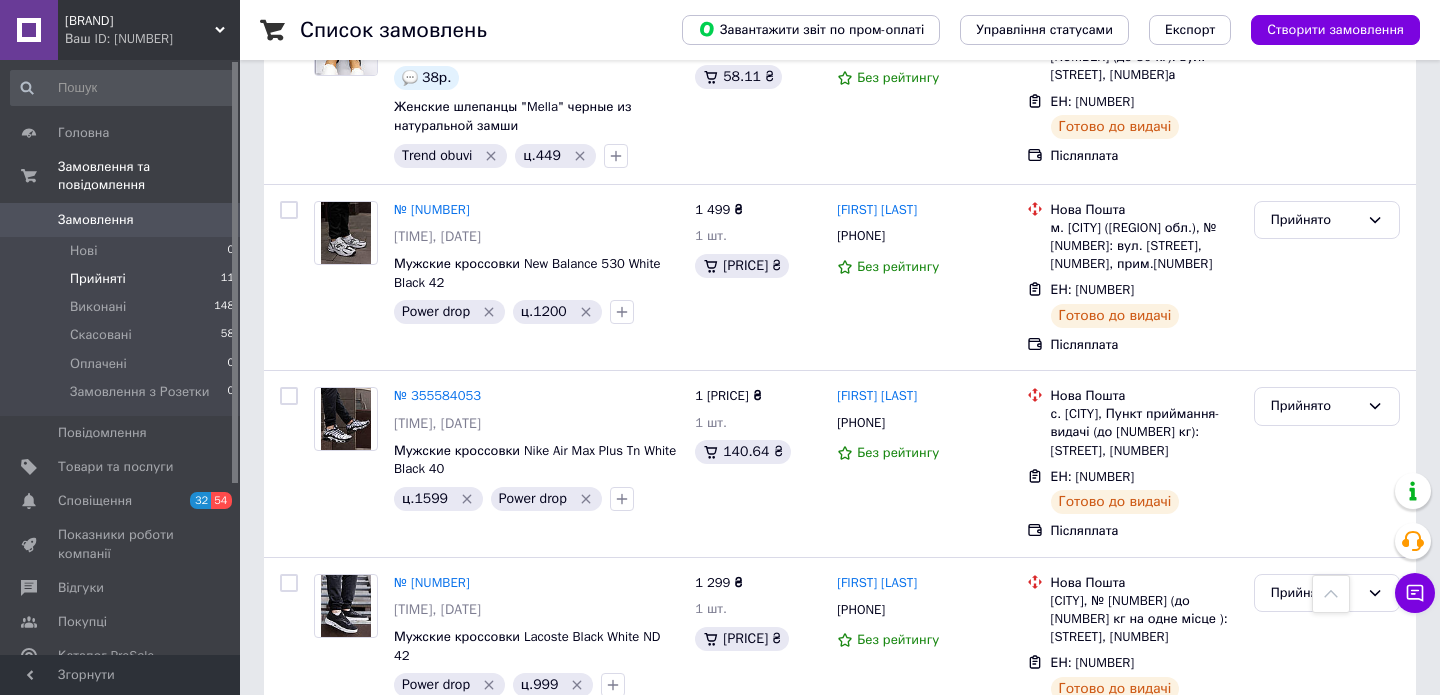 scroll, scrollTop: 1615, scrollLeft: 0, axis: vertical 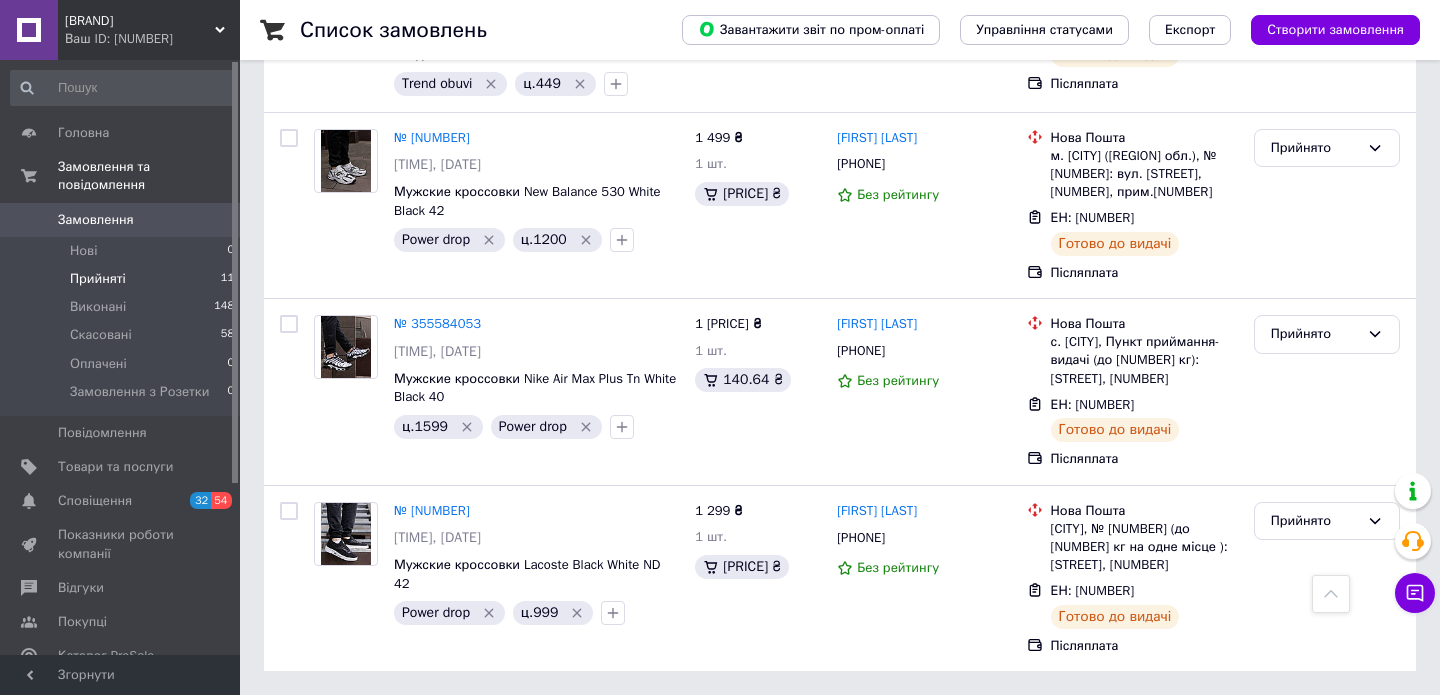 click on "[BRAND]" at bounding box center [140, 21] 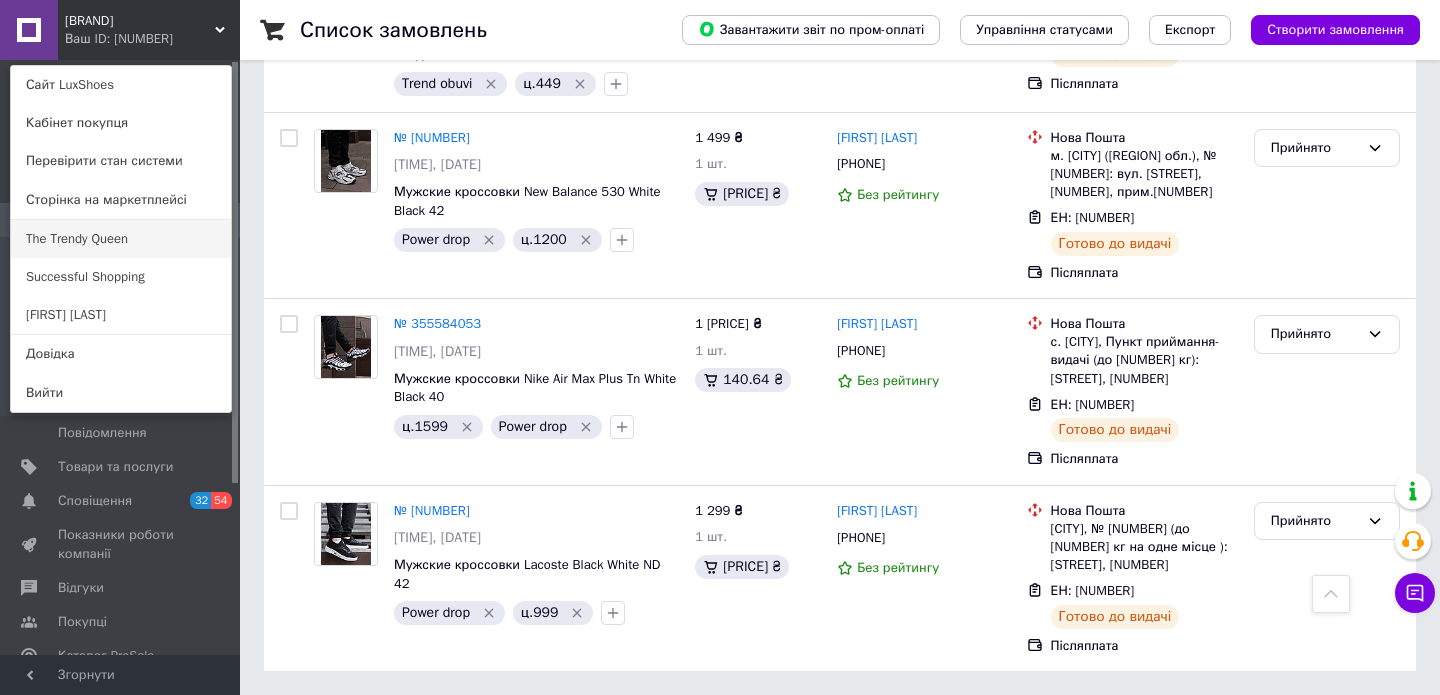 click on "The Trendy Queen" at bounding box center [121, 239] 